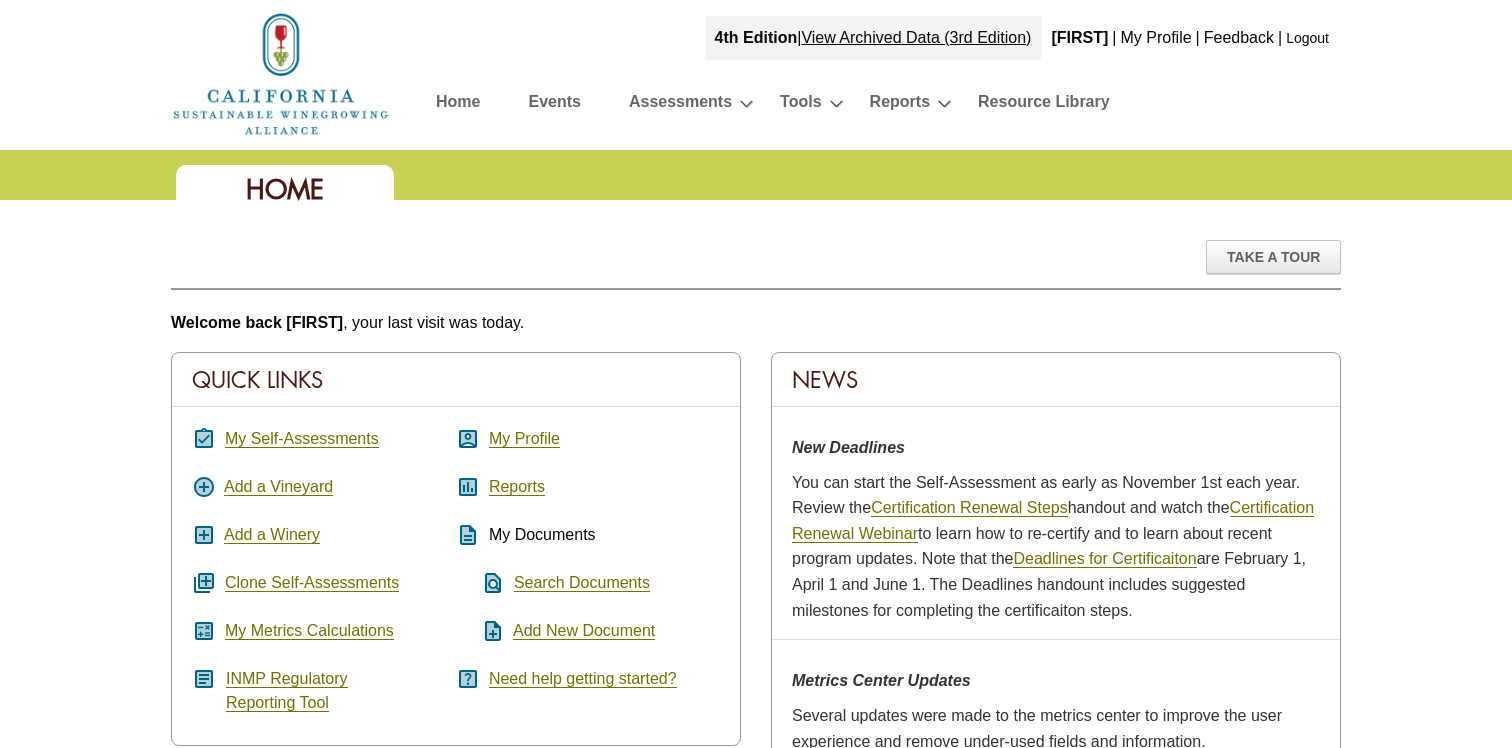 scroll, scrollTop: 0, scrollLeft: 0, axis: both 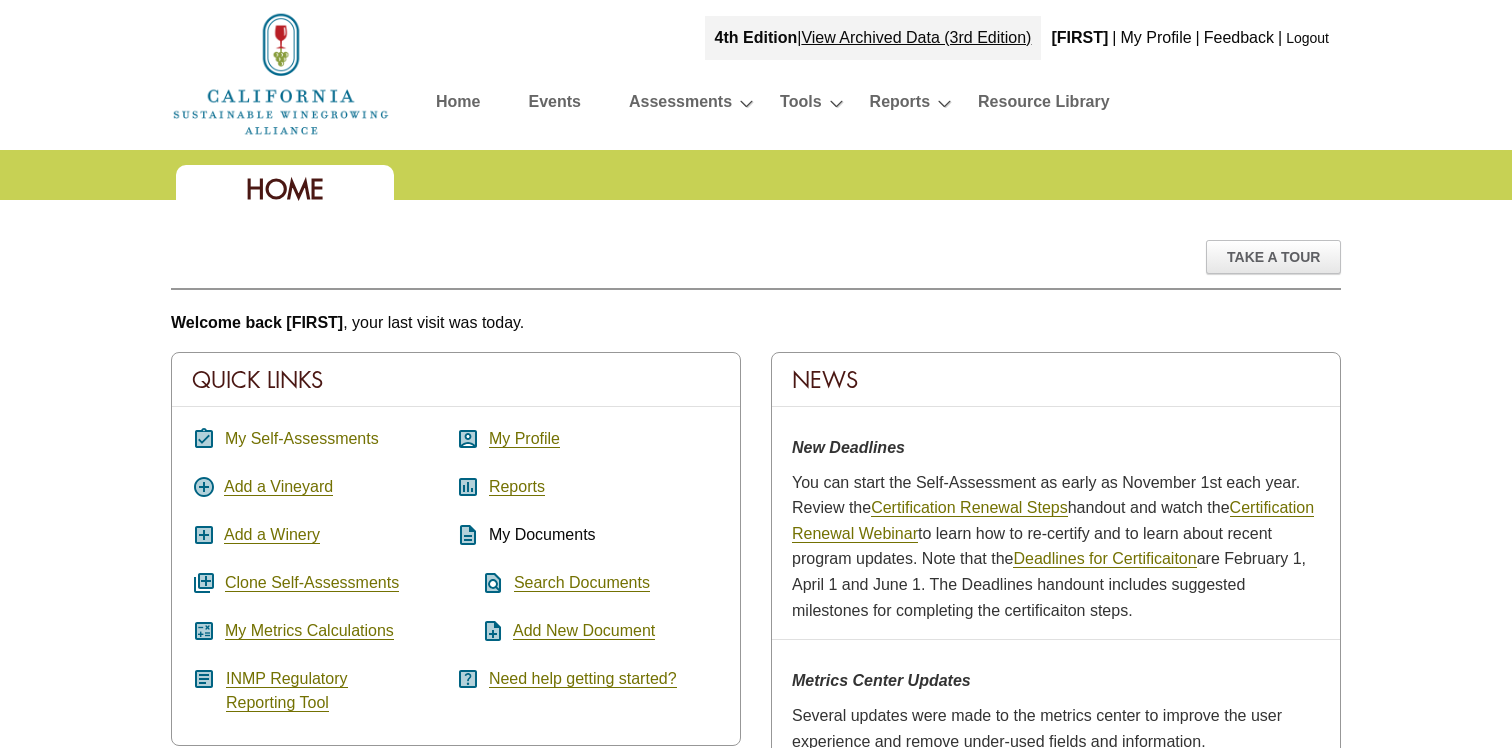 click on "My Self-Assessments" at bounding box center [302, 439] 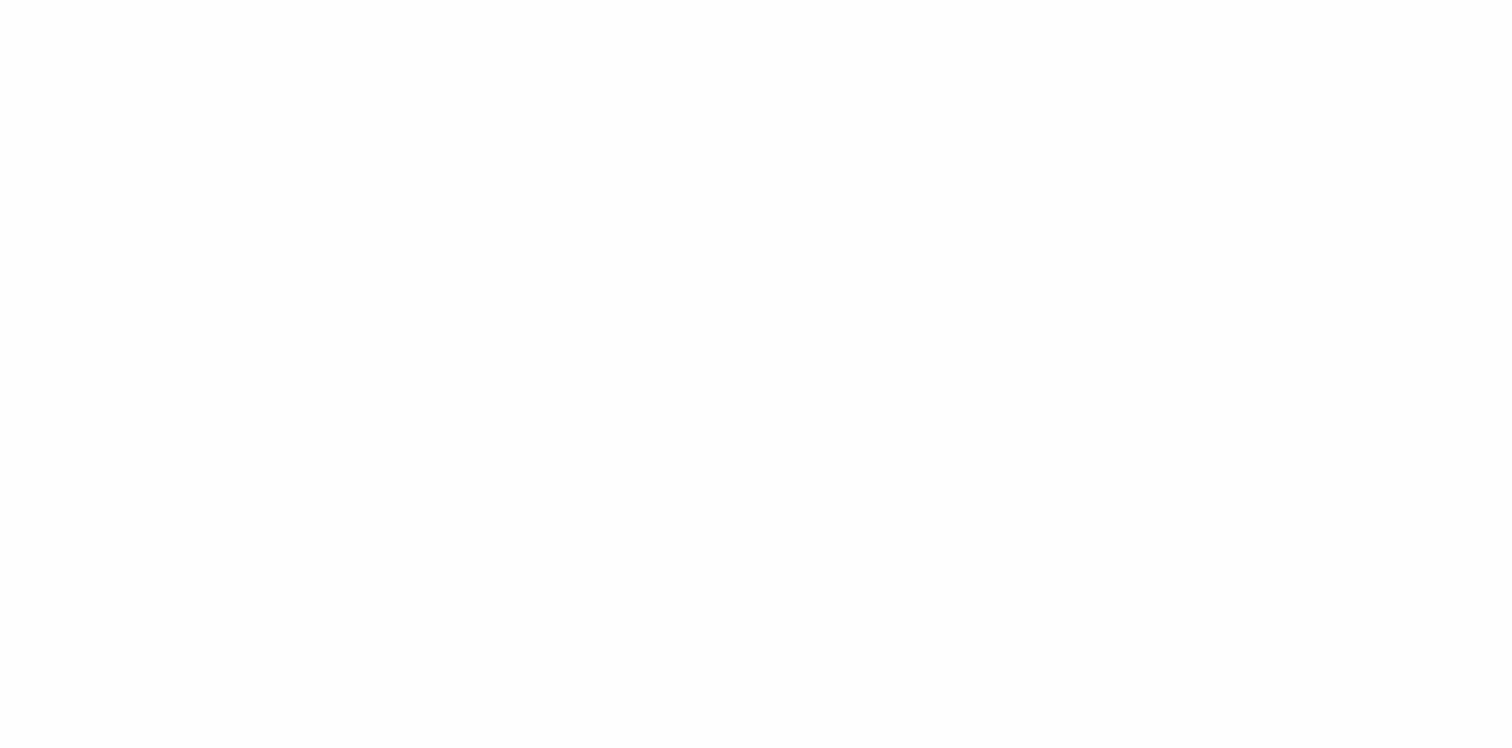 scroll, scrollTop: 0, scrollLeft: 0, axis: both 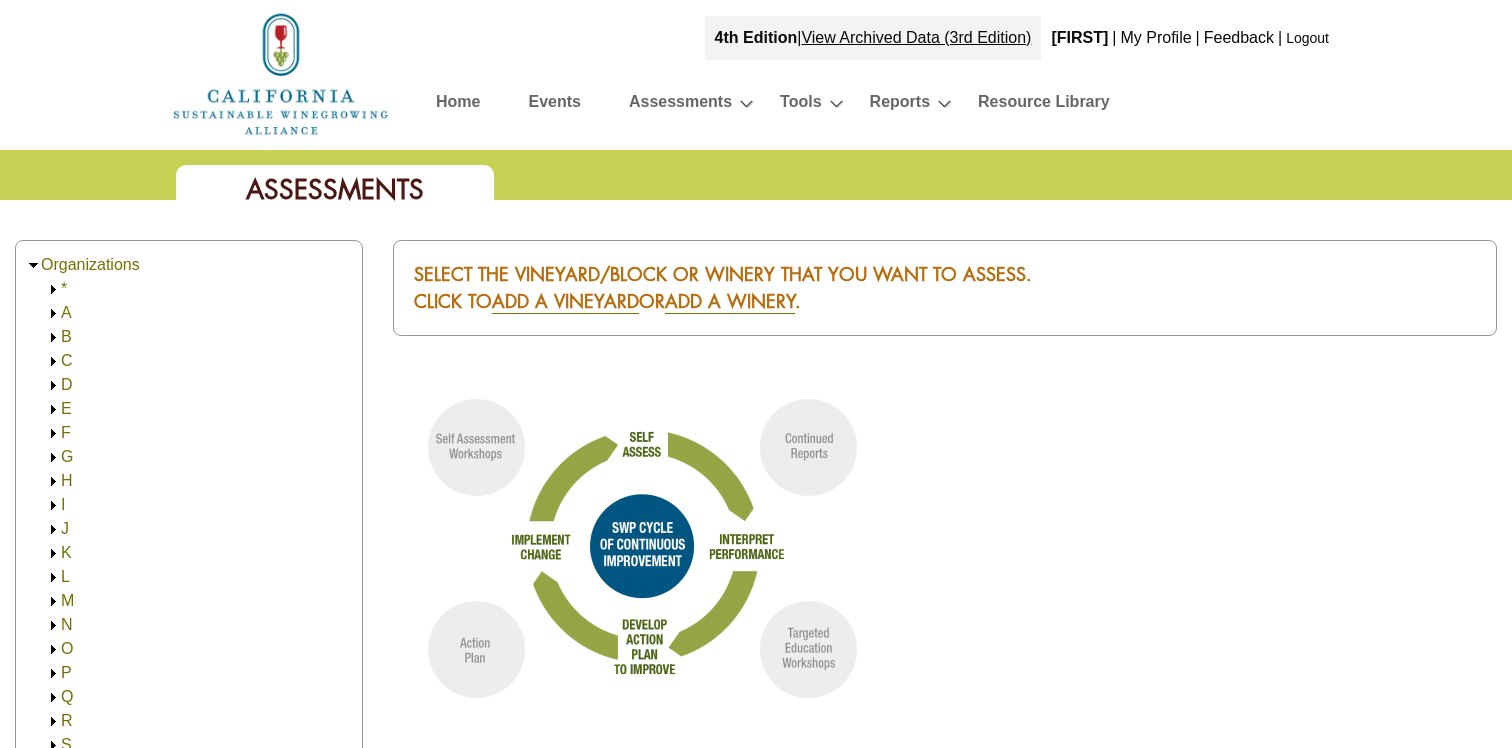 click on "A" 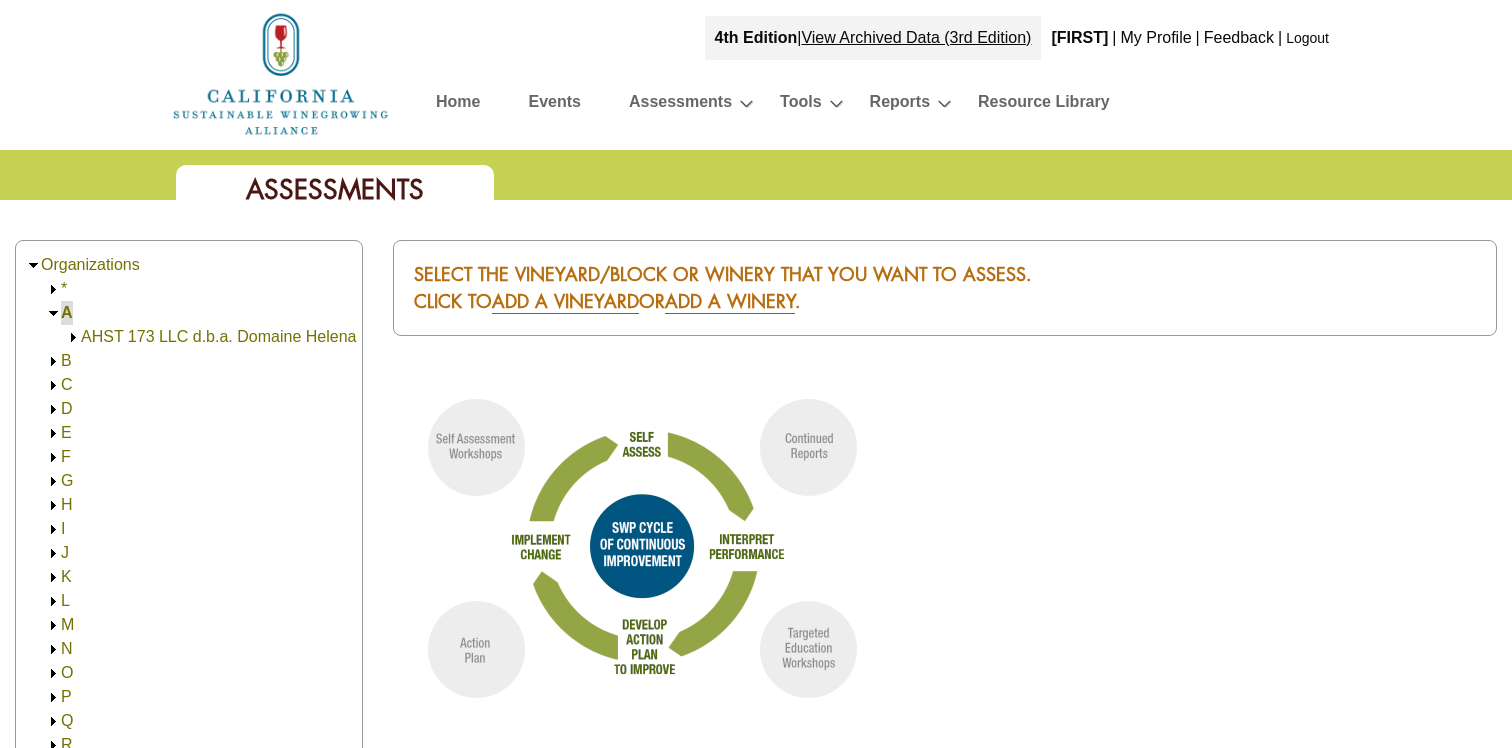 scroll, scrollTop: 0, scrollLeft: 0, axis: both 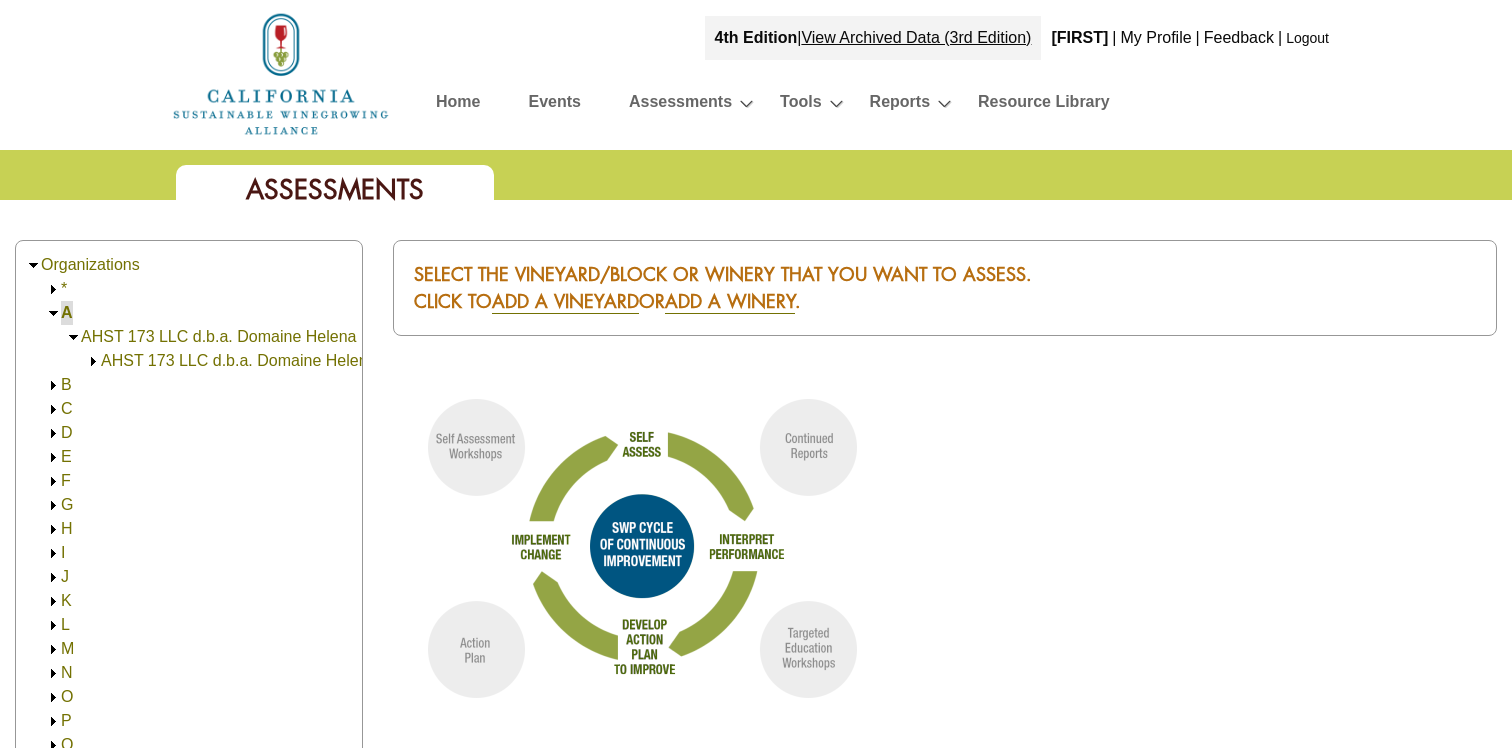 click on "AHST 173 LLC d.b.a. Domaine Helena" 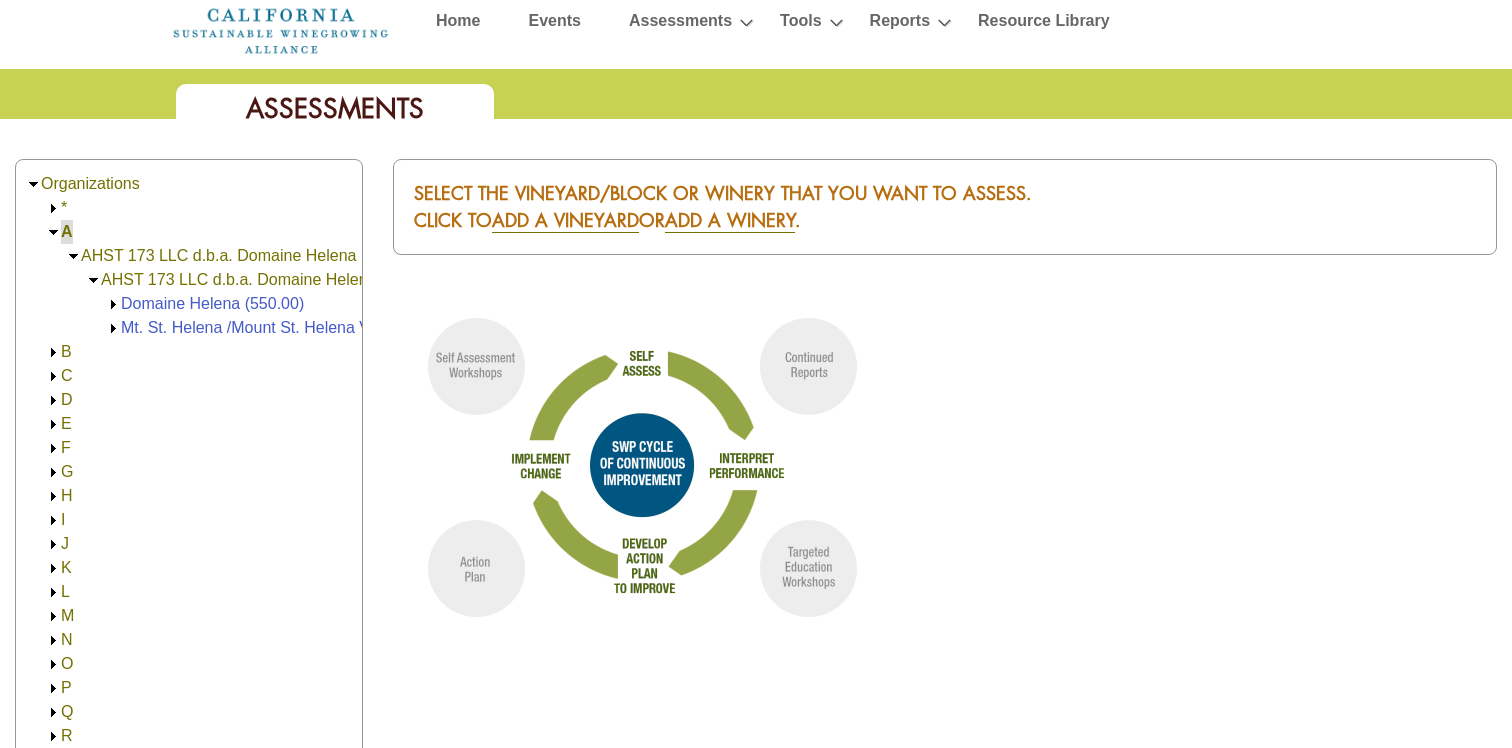 scroll, scrollTop: 86, scrollLeft: 0, axis: vertical 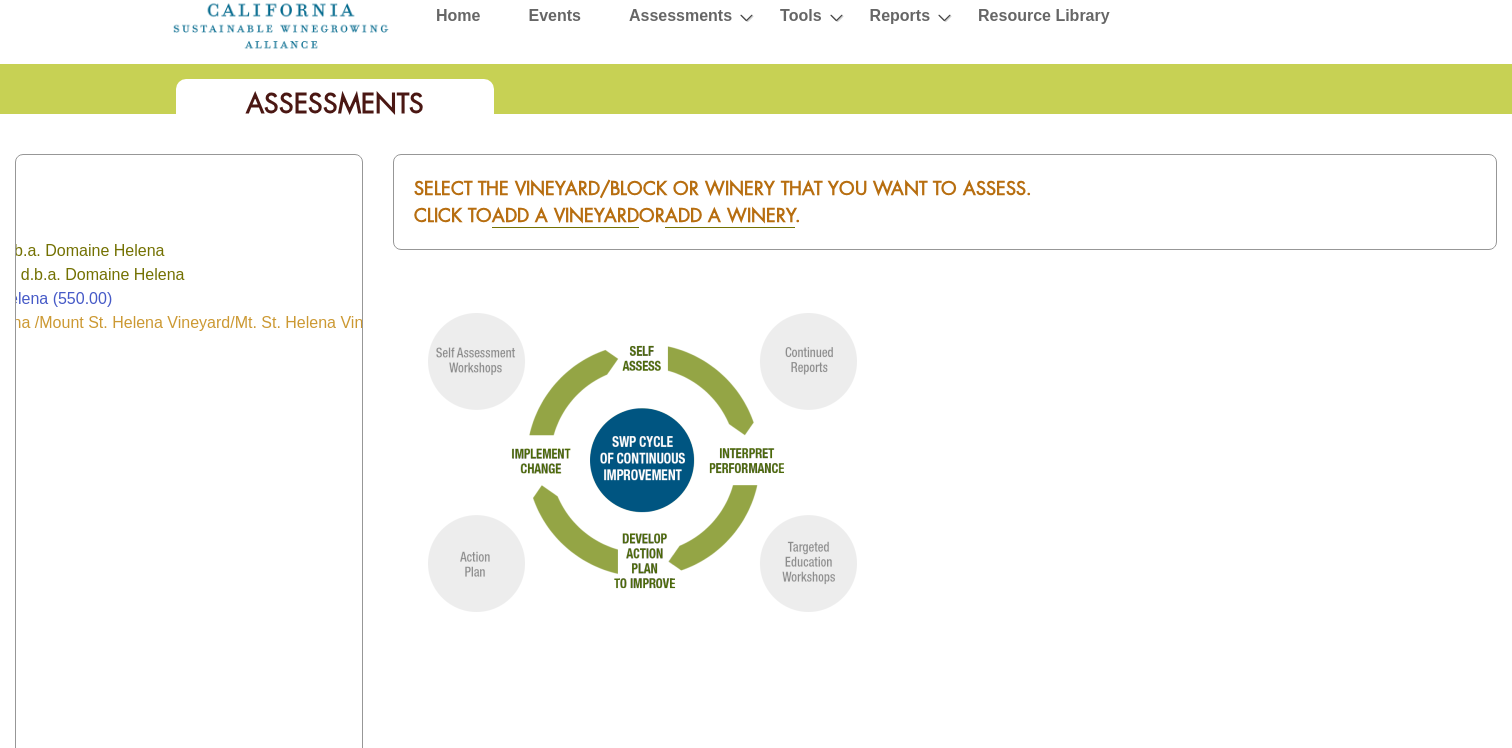 click on "Mt. St. Helena /Mount St. Helena Vineyard/Mt. St. Helena Vineyards (82.00)" at bounding box center (197, 322) 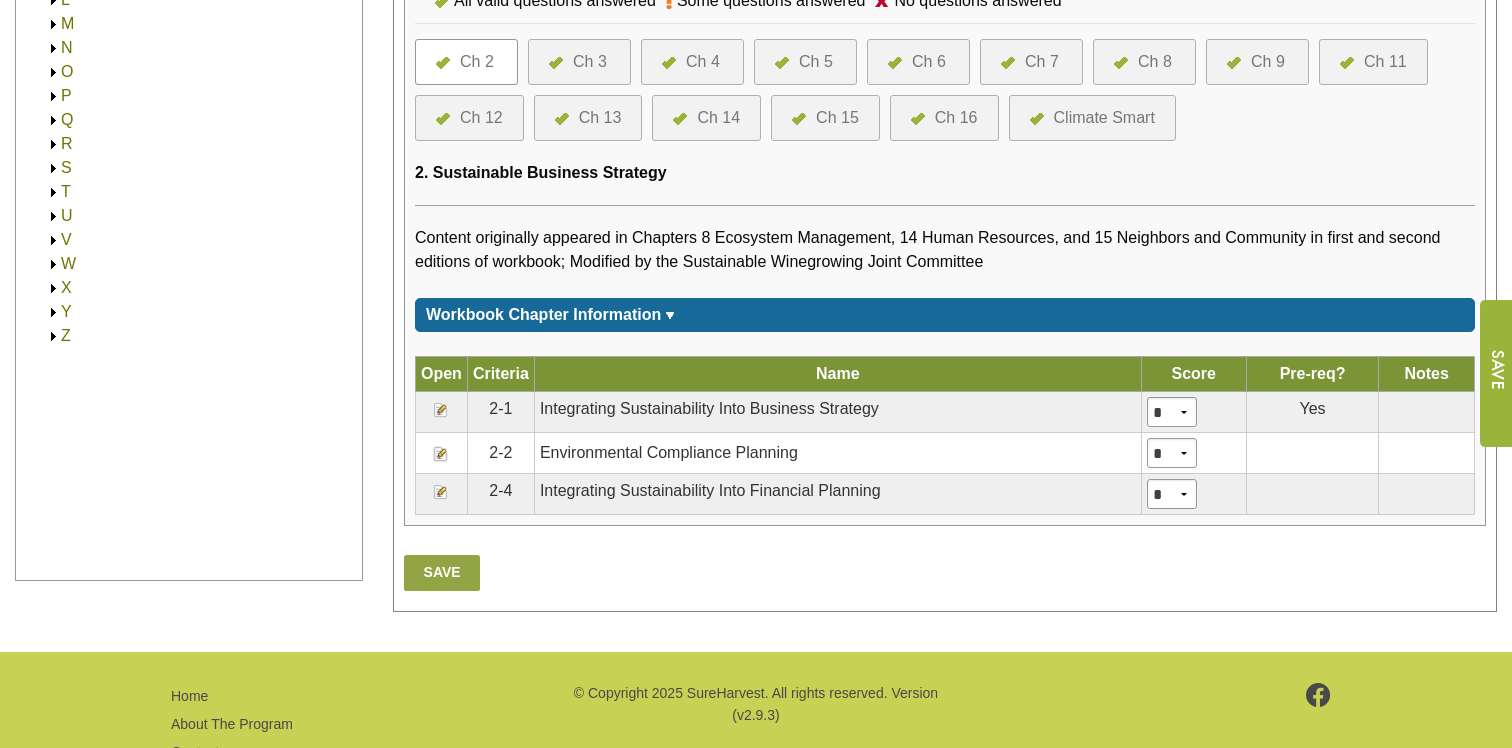 scroll, scrollTop: 696, scrollLeft: 0, axis: vertical 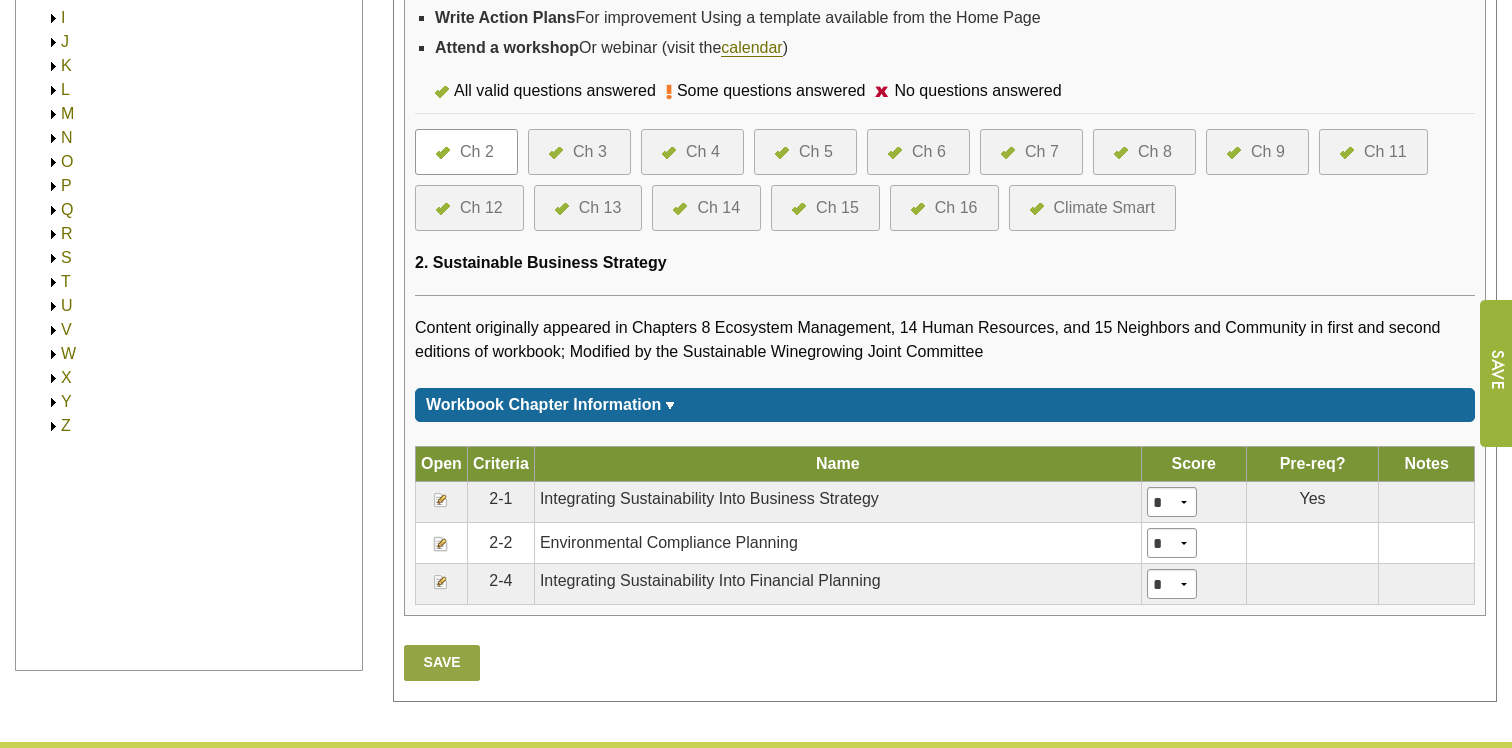 click on "Ch 8" at bounding box center [1144, 152] 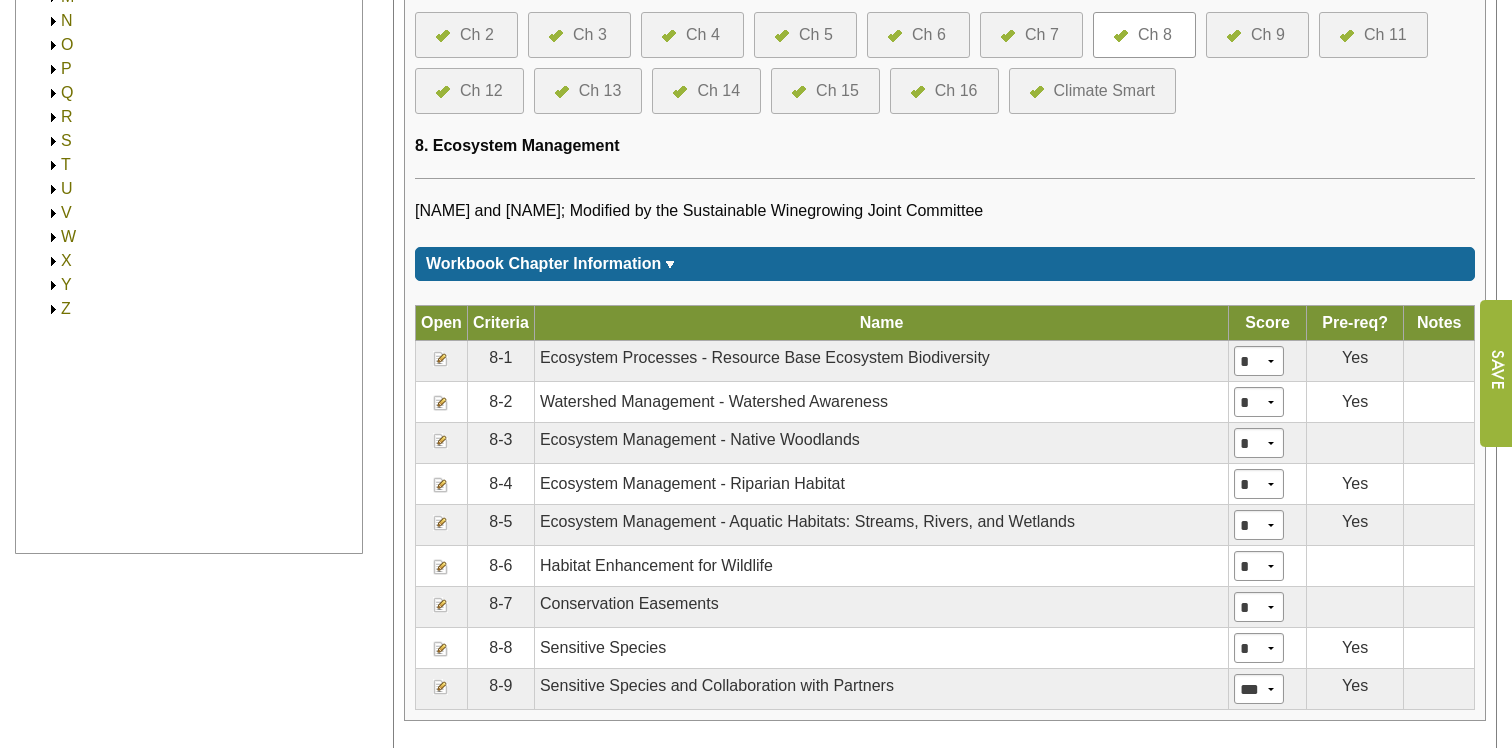scroll, scrollTop: 863, scrollLeft: 0, axis: vertical 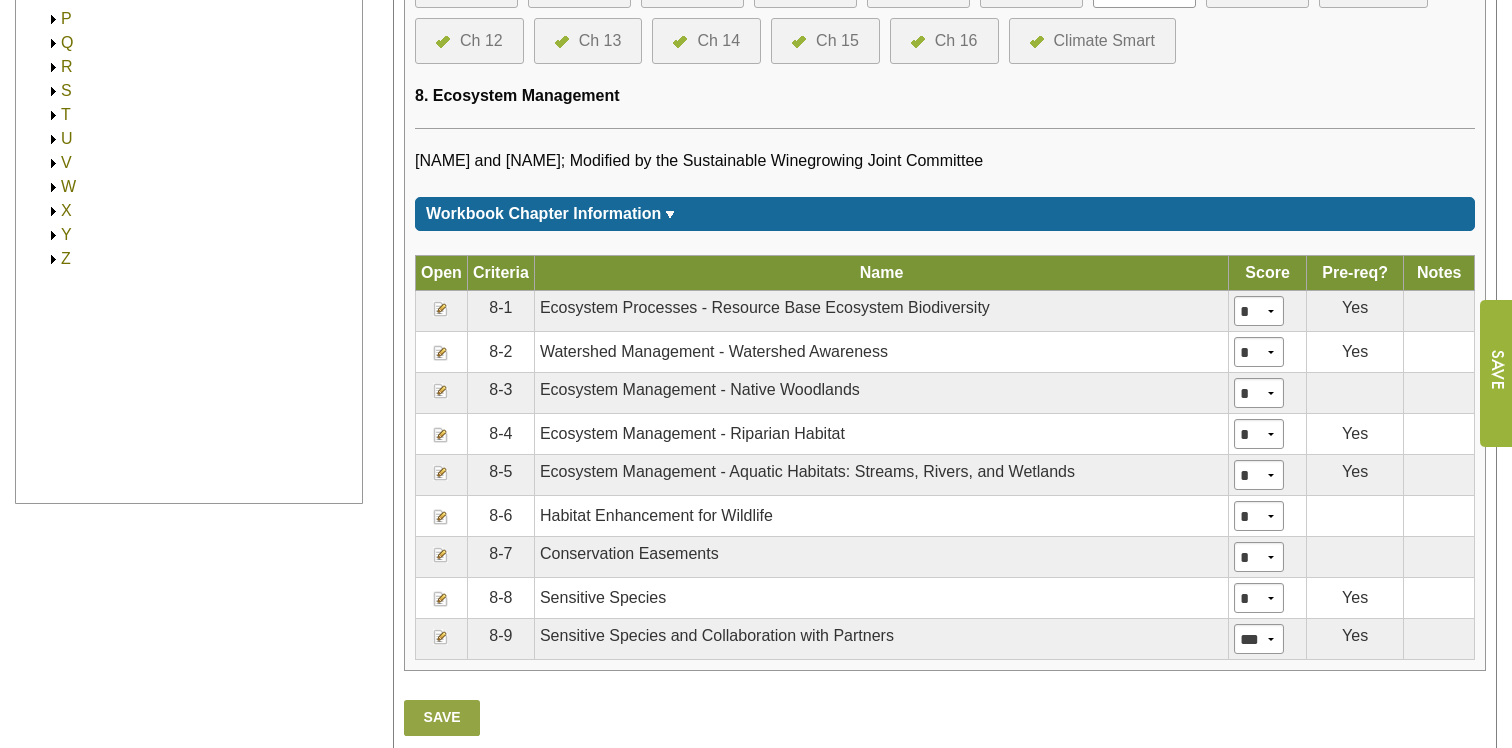 click at bounding box center [441, 309] 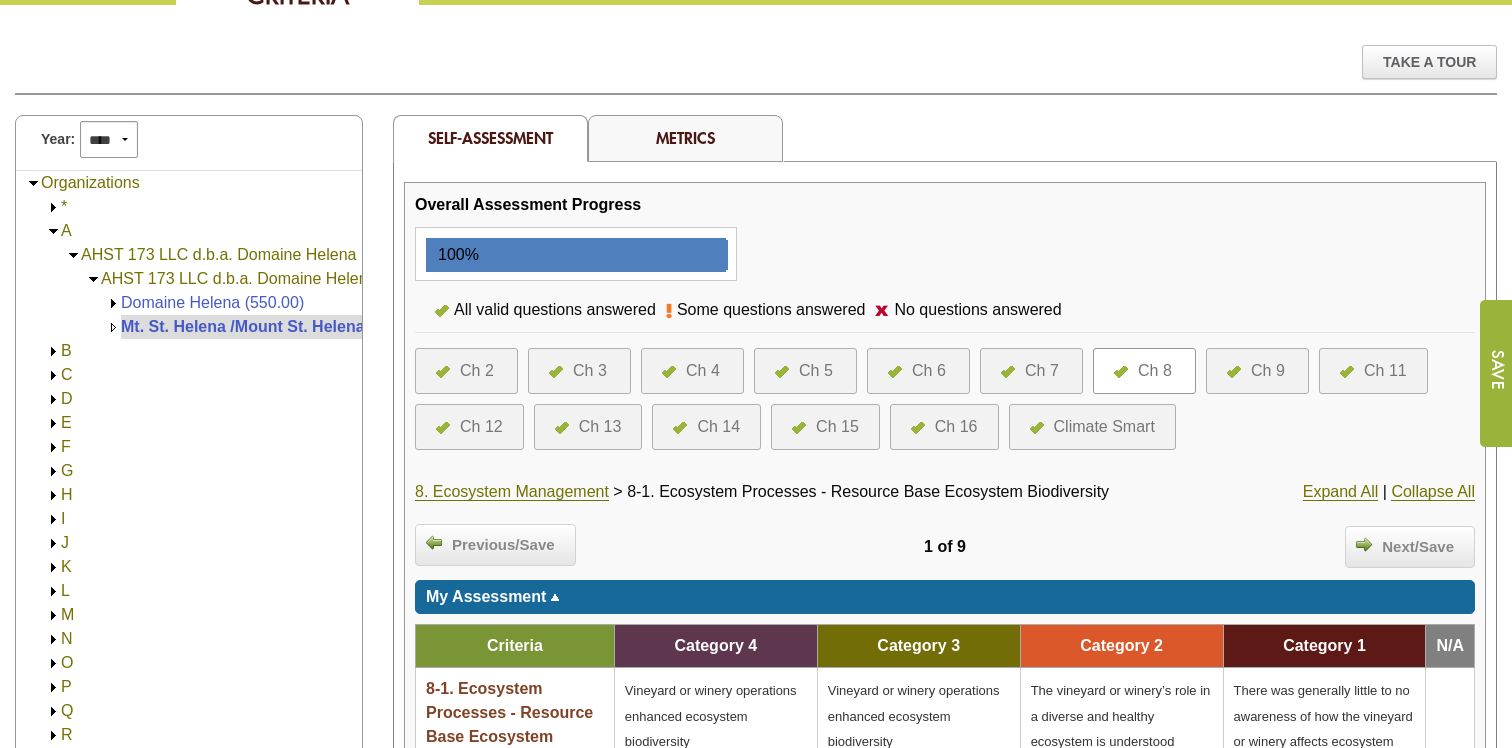 scroll, scrollTop: 177, scrollLeft: 0, axis: vertical 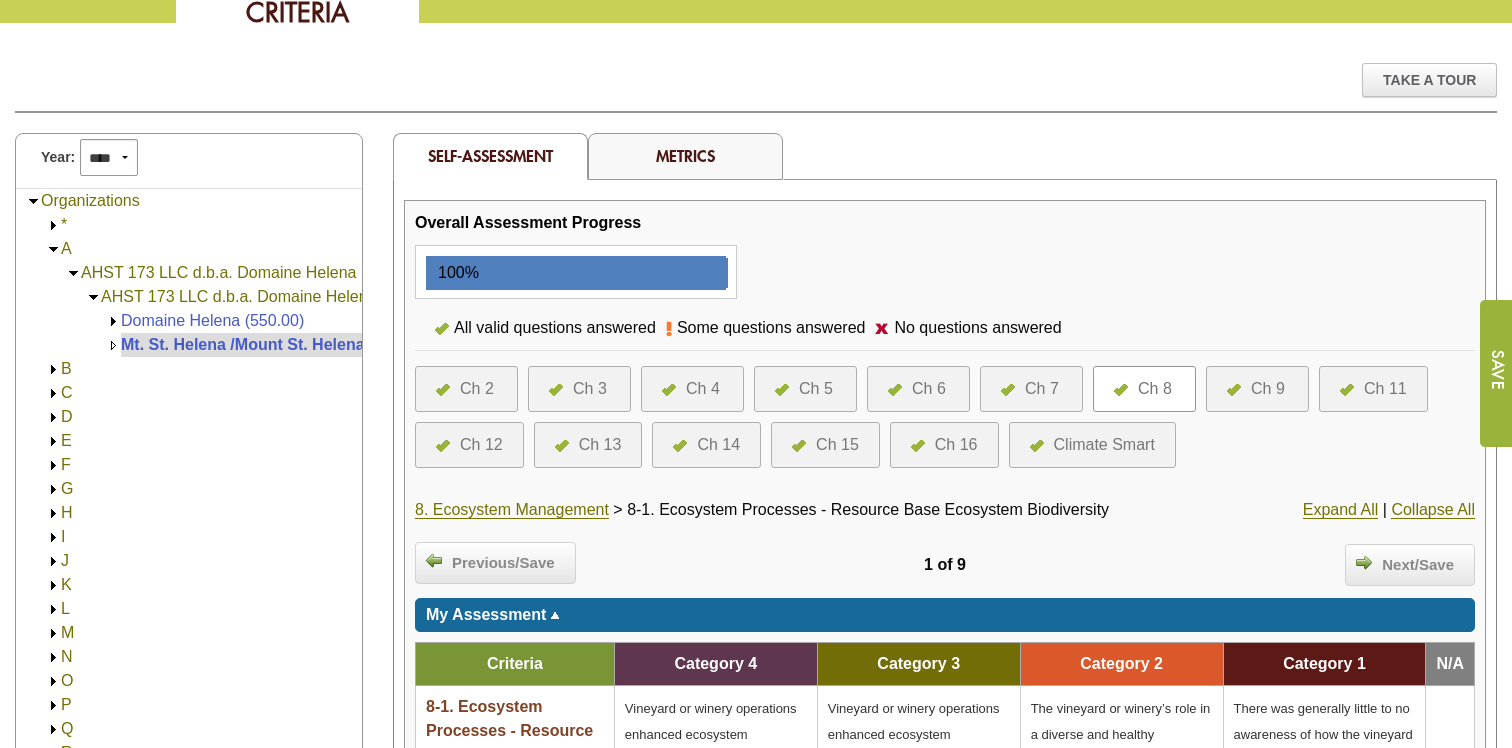 click at bounding box center (1239, 389) 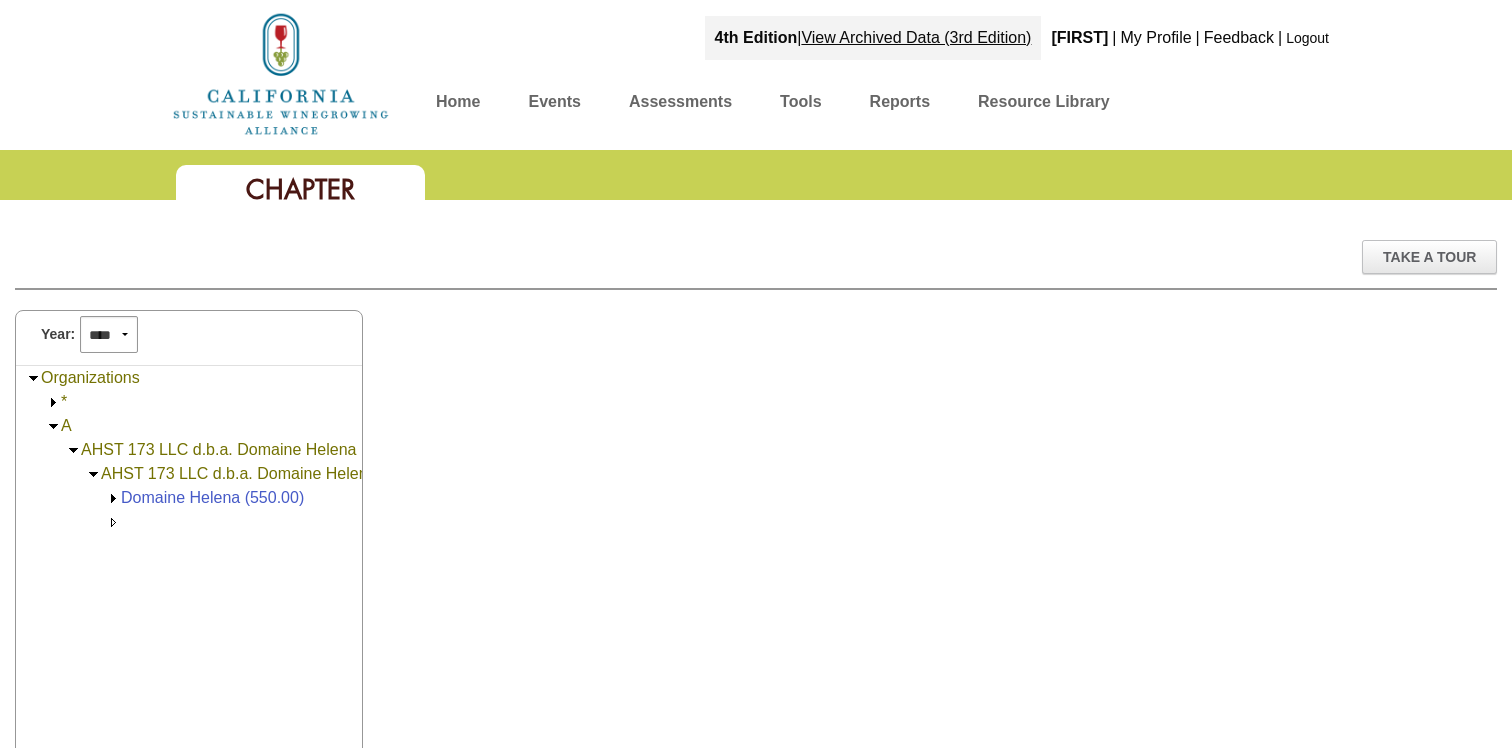 scroll, scrollTop: 0, scrollLeft: 0, axis: both 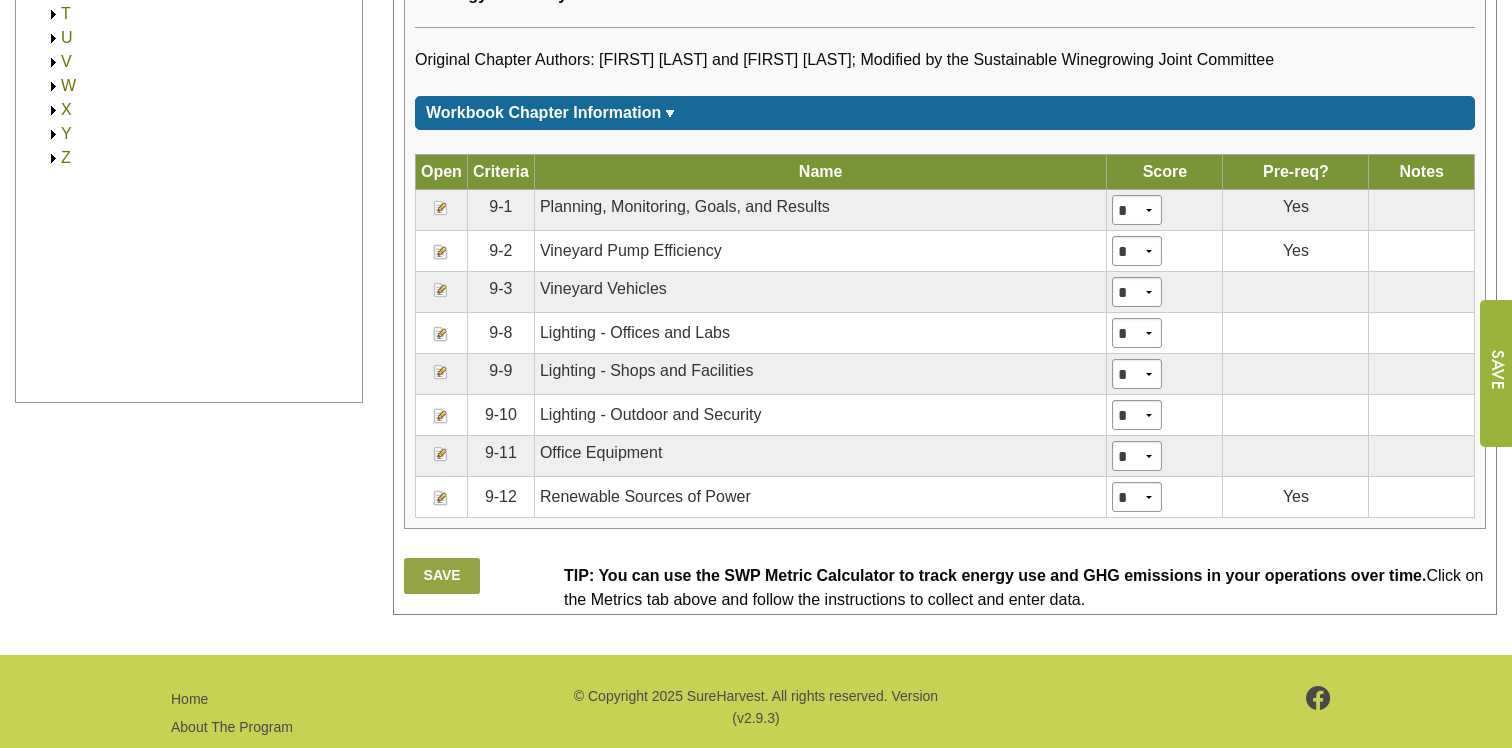 click at bounding box center [441, 252] 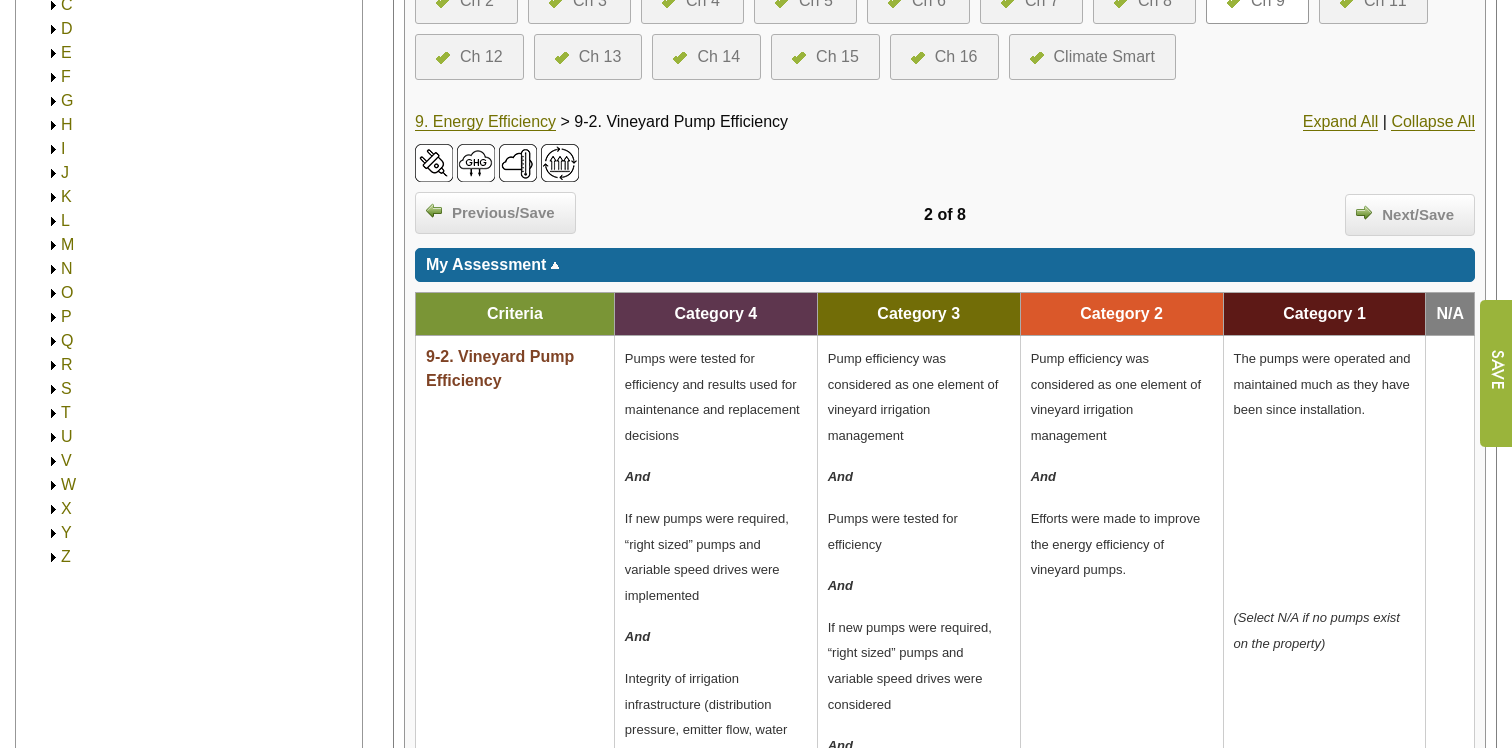 scroll, scrollTop: 563, scrollLeft: 0, axis: vertical 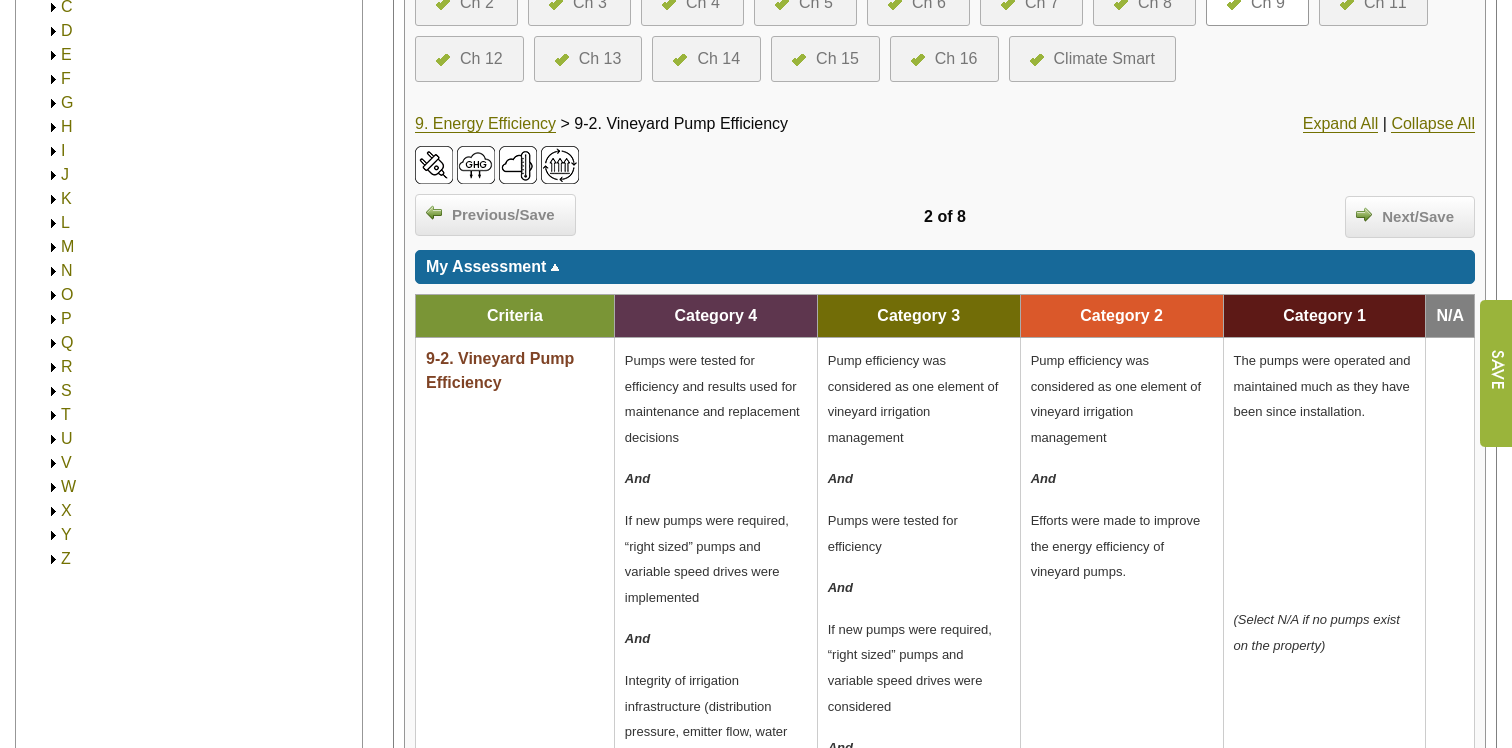click on "Ch 13" at bounding box center [600, 59] 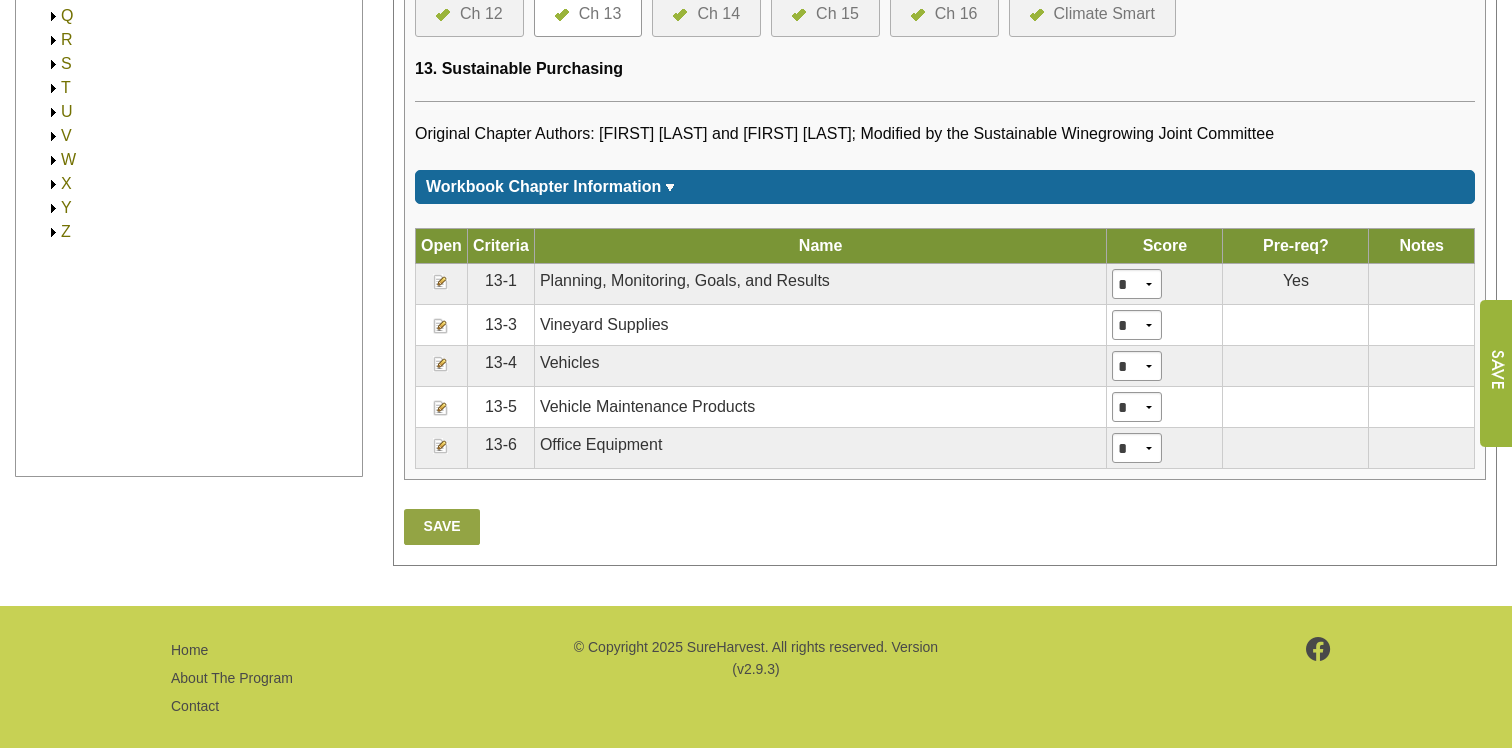 scroll, scrollTop: 938, scrollLeft: 0, axis: vertical 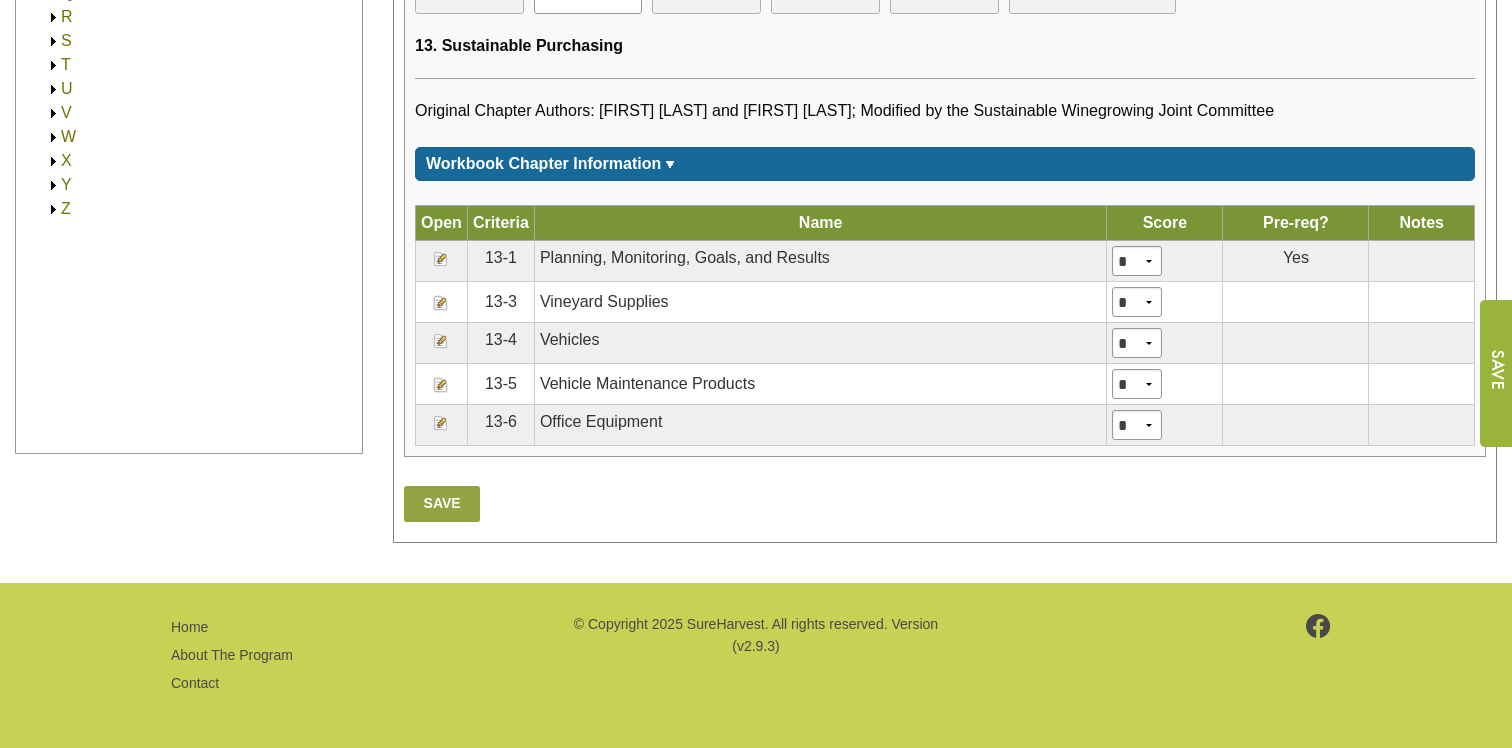 click at bounding box center (441, 259) 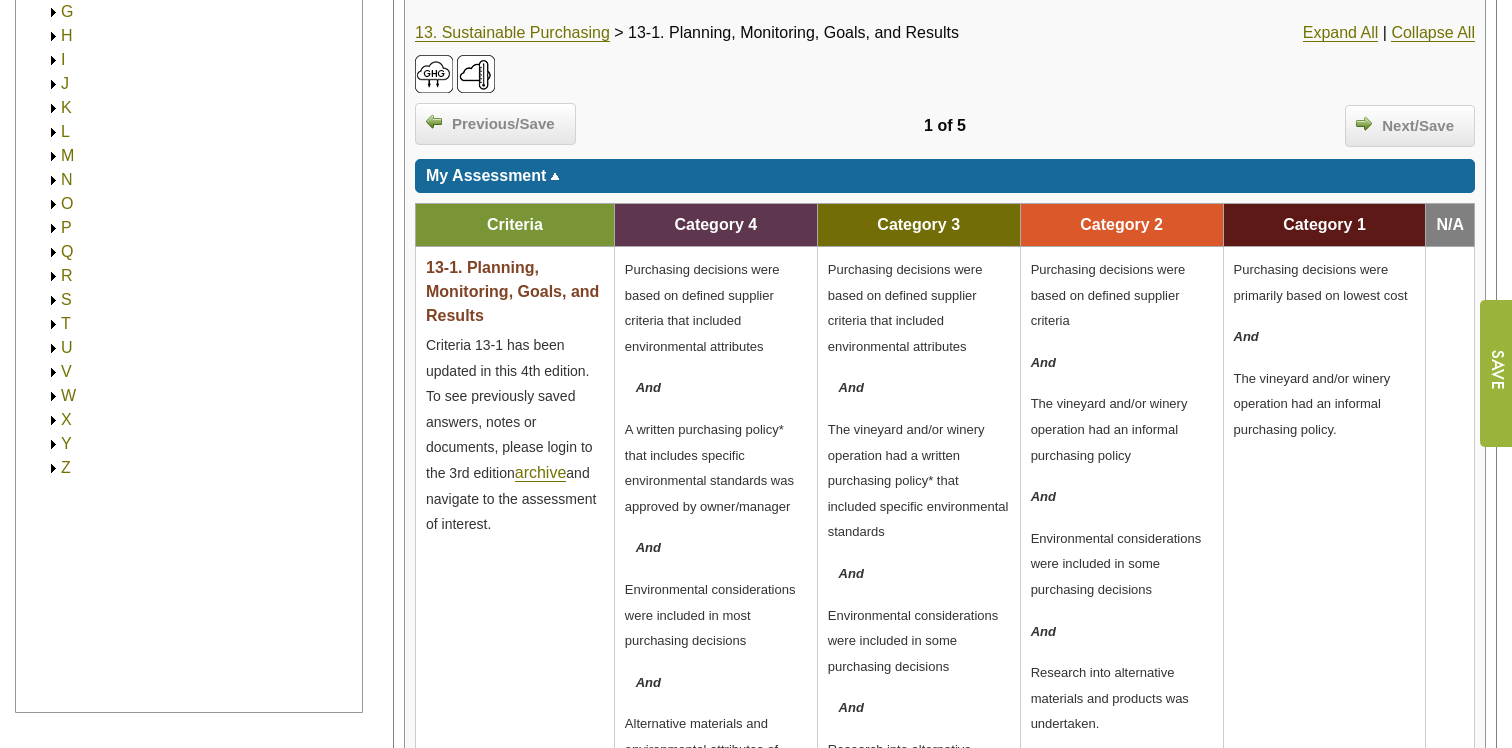 scroll, scrollTop: 603, scrollLeft: 0, axis: vertical 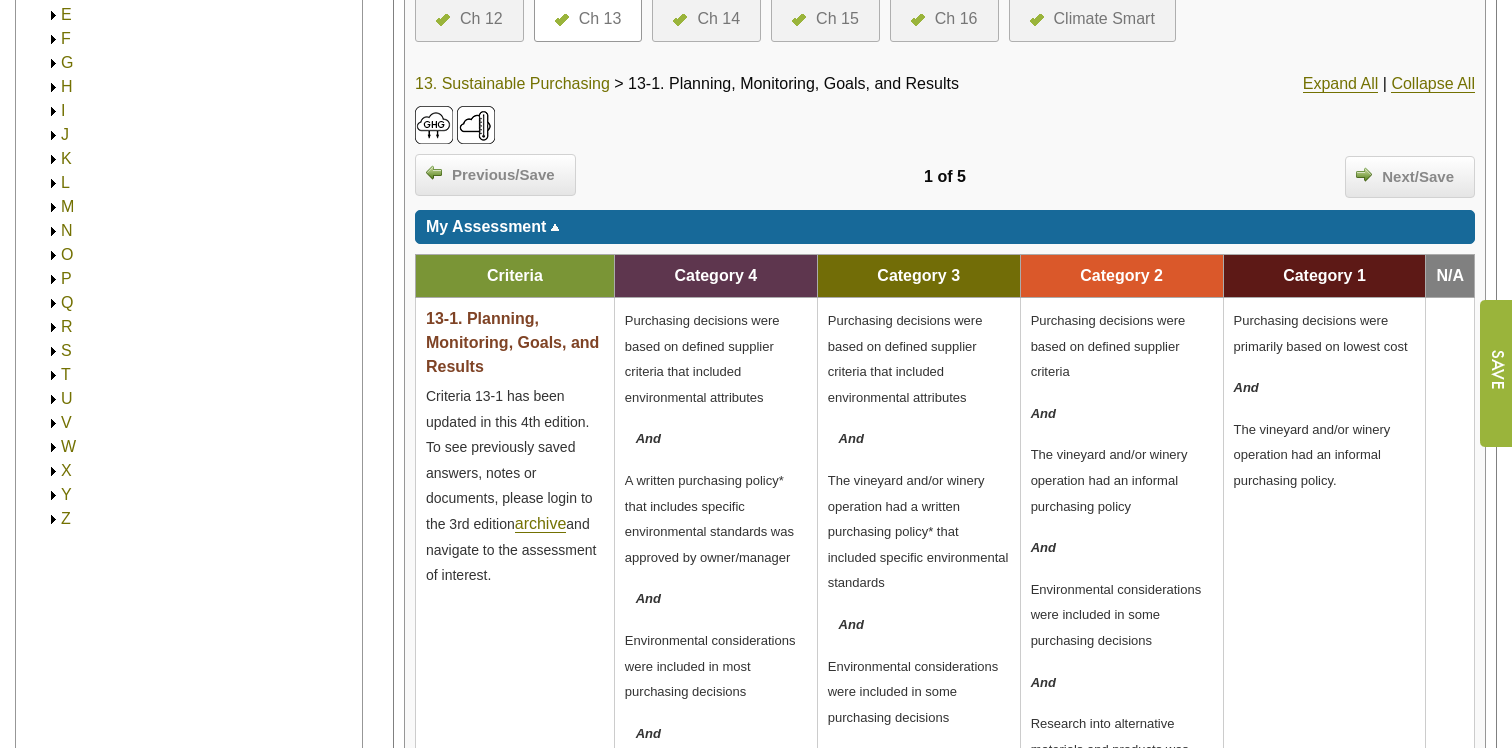 click on "13. Sustainable Purchasing" at bounding box center [512, 84] 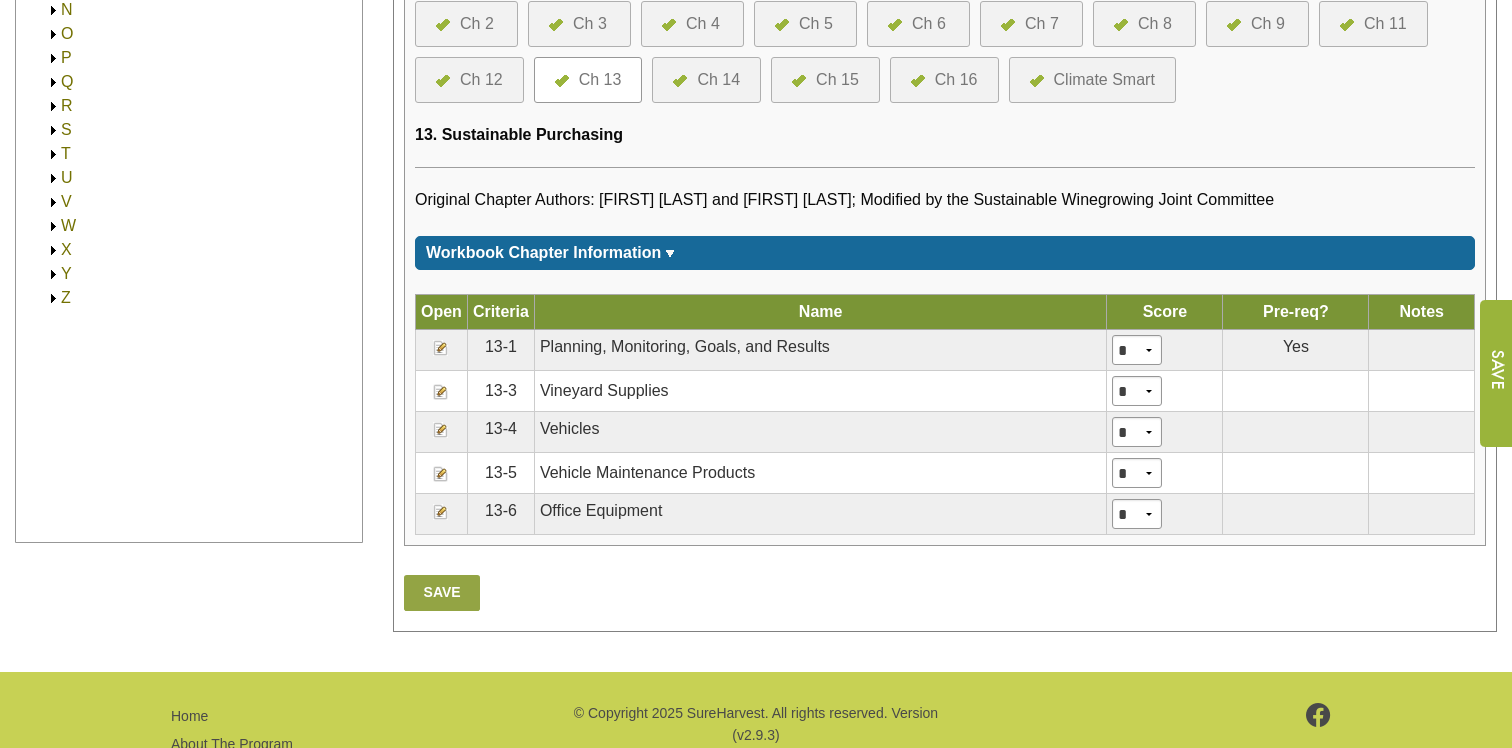 scroll, scrollTop: 938, scrollLeft: 0, axis: vertical 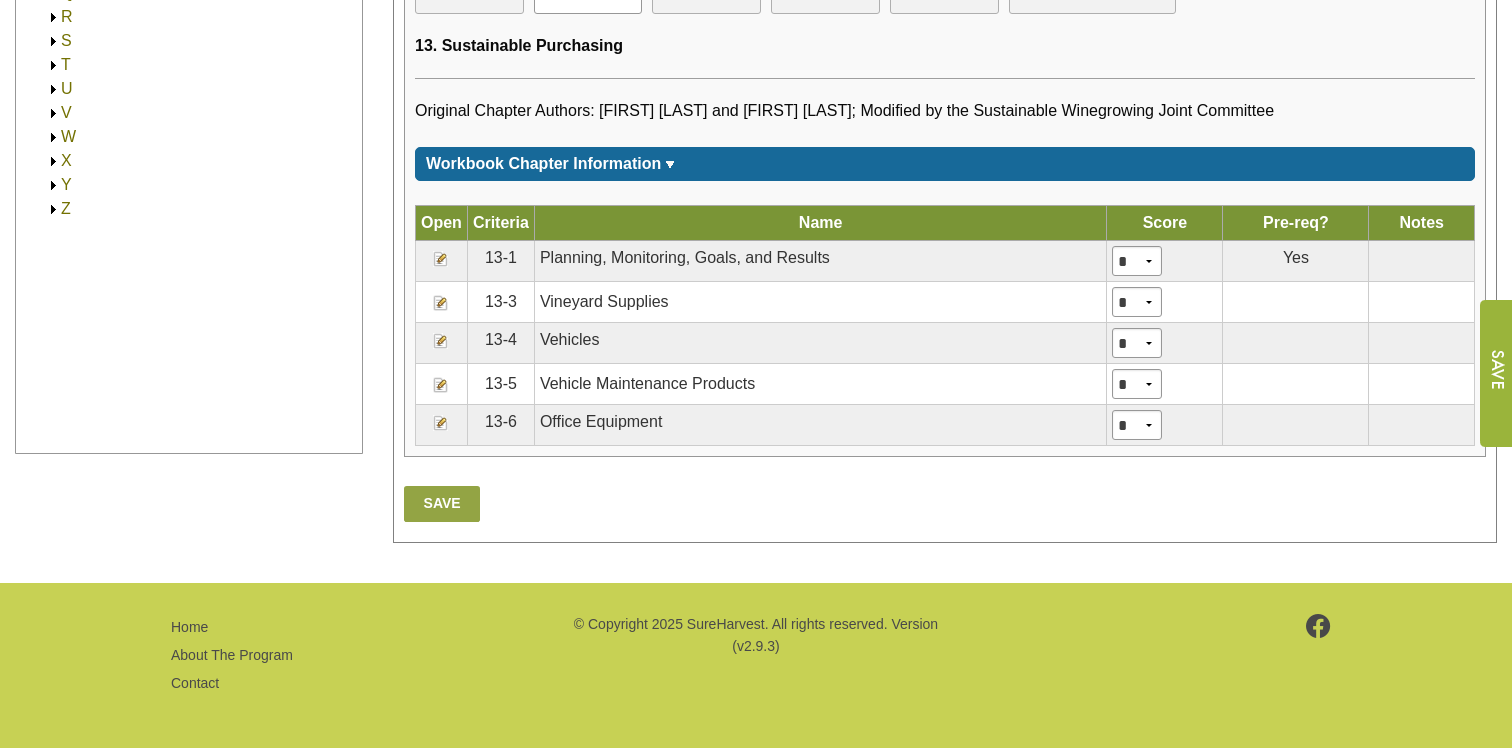 click at bounding box center (441, 341) 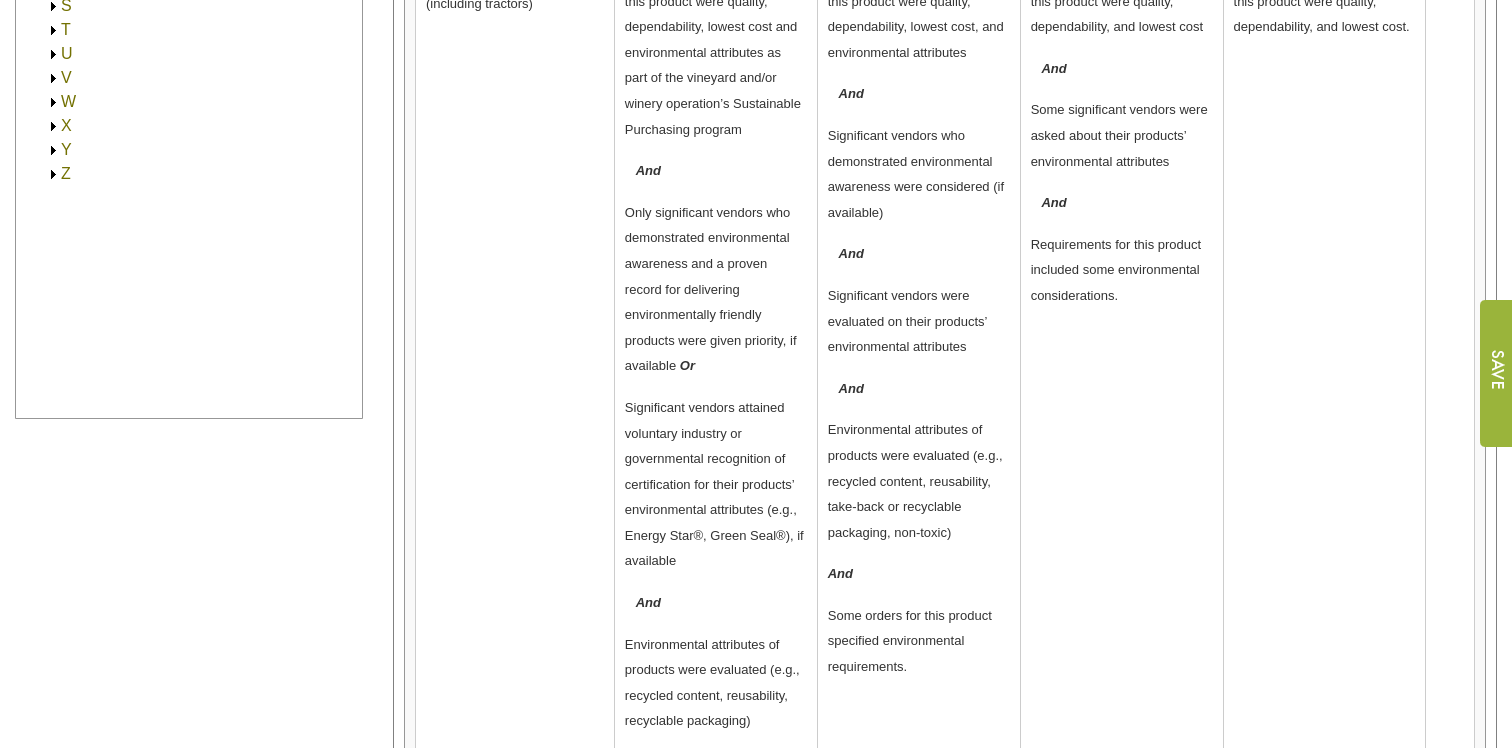 scroll, scrollTop: 668, scrollLeft: 0, axis: vertical 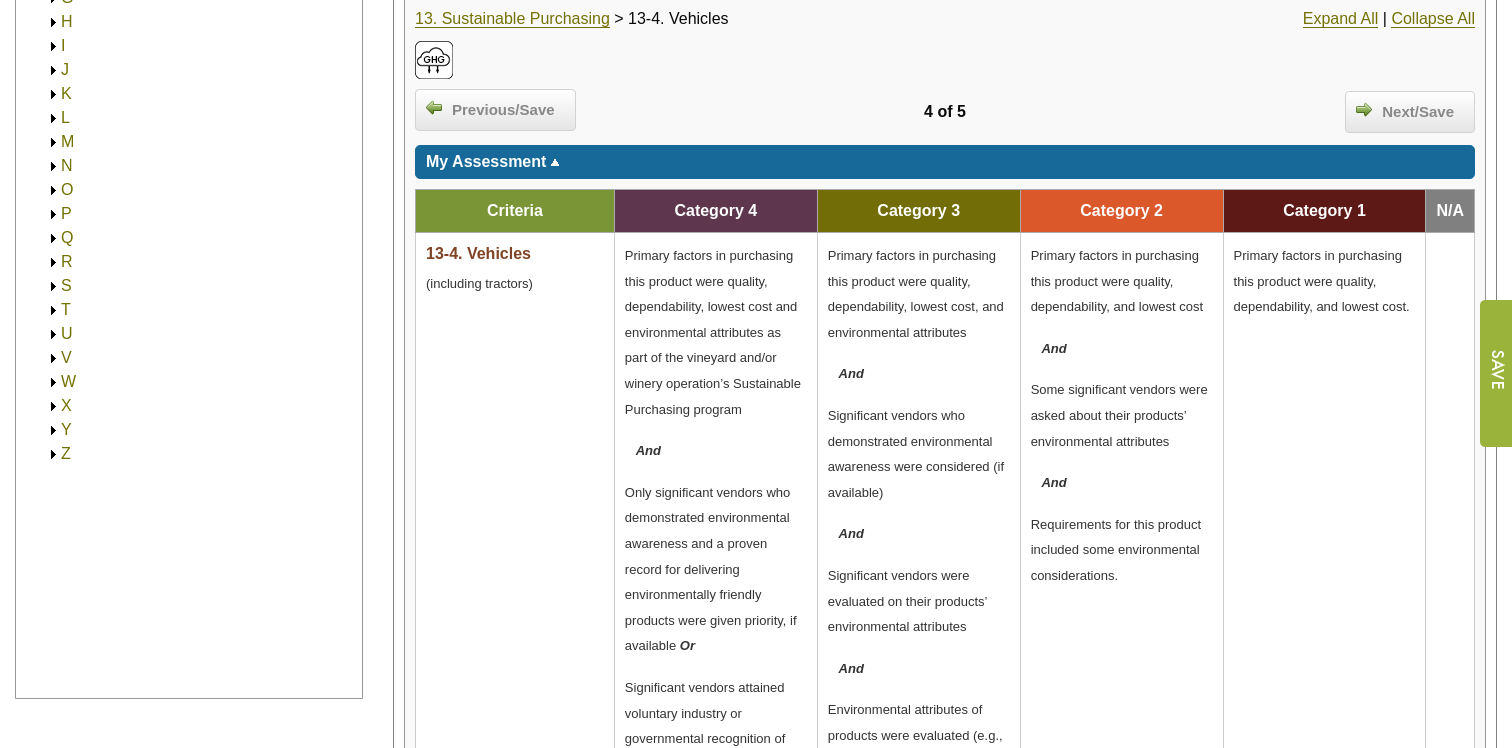 click at bounding box center [36, 238] 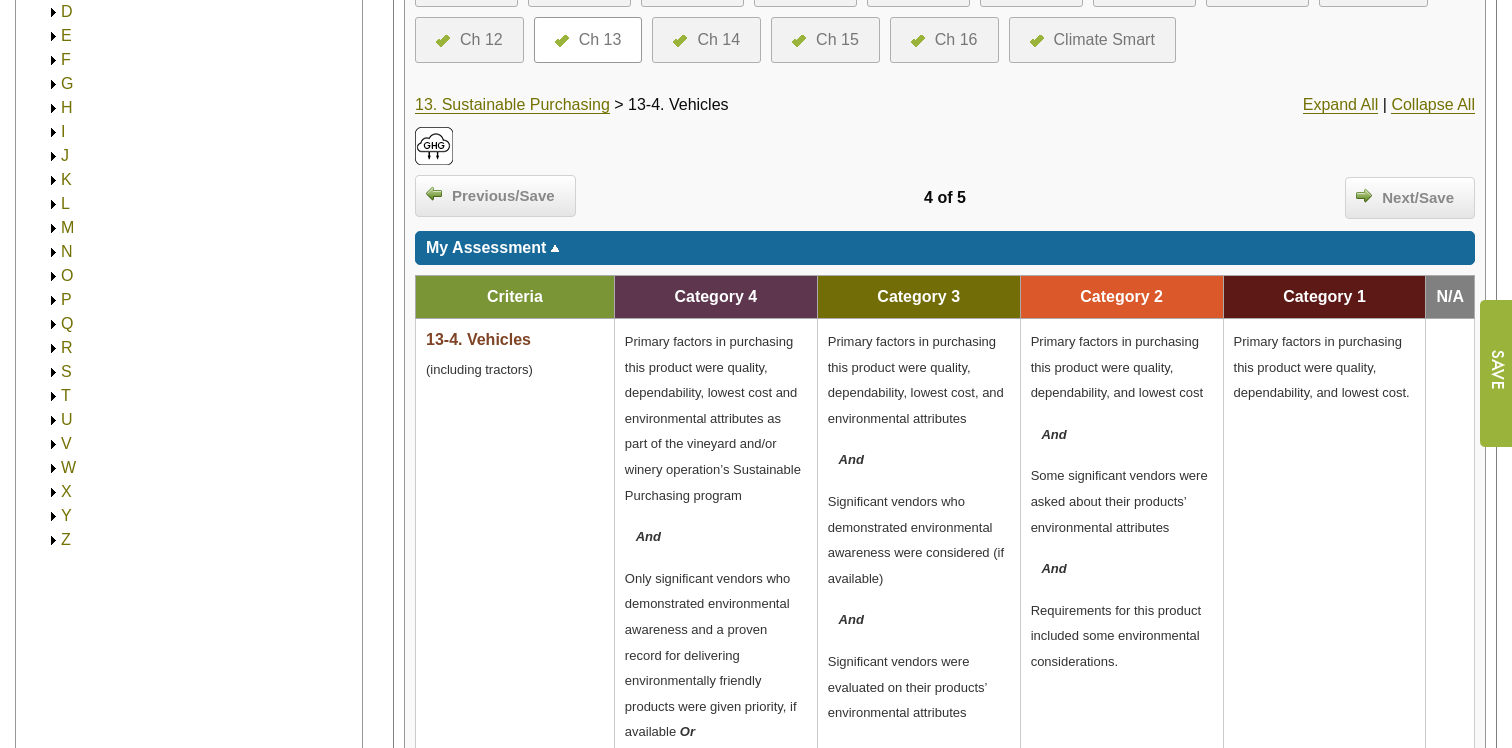 scroll, scrollTop: 578, scrollLeft: 0, axis: vertical 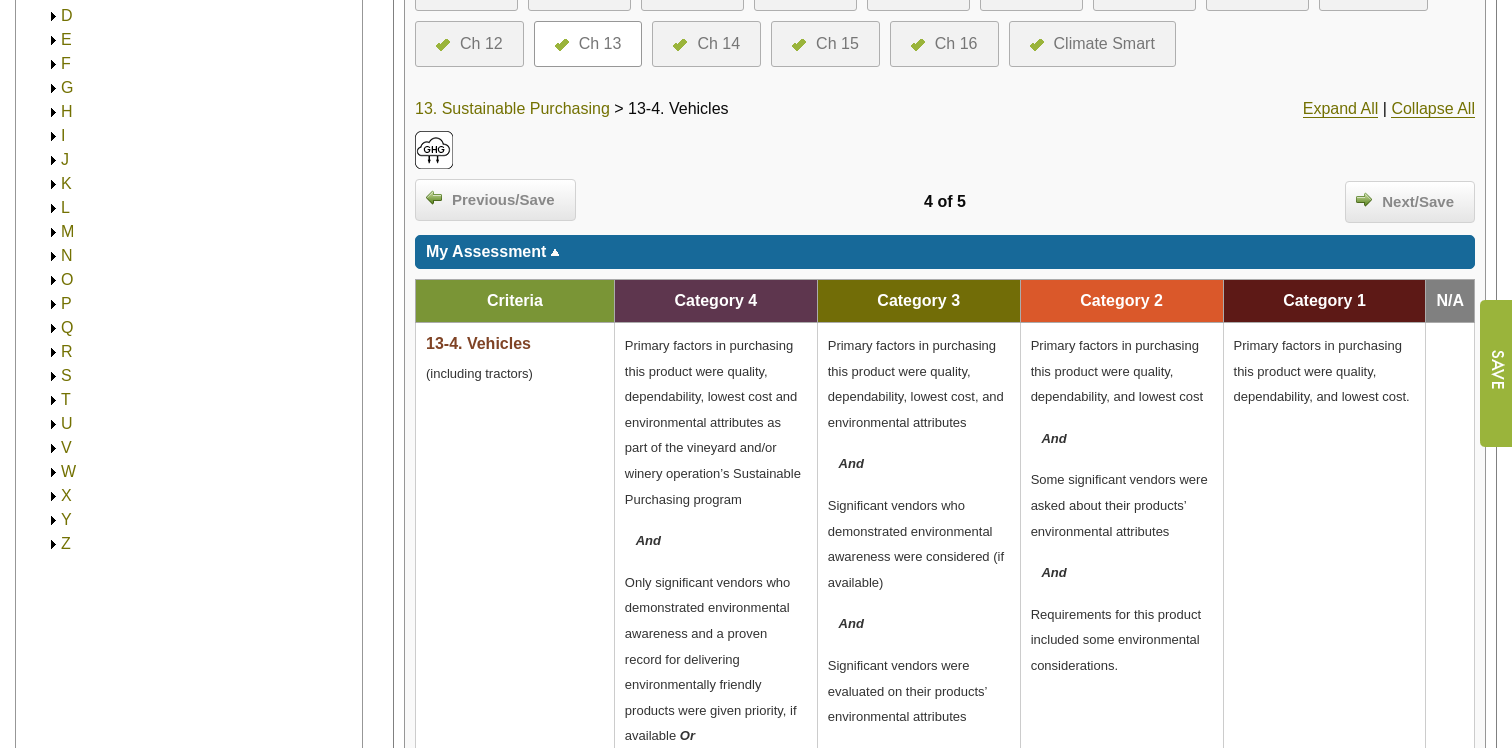 click on "13. Sustainable Purchasing" at bounding box center (512, 109) 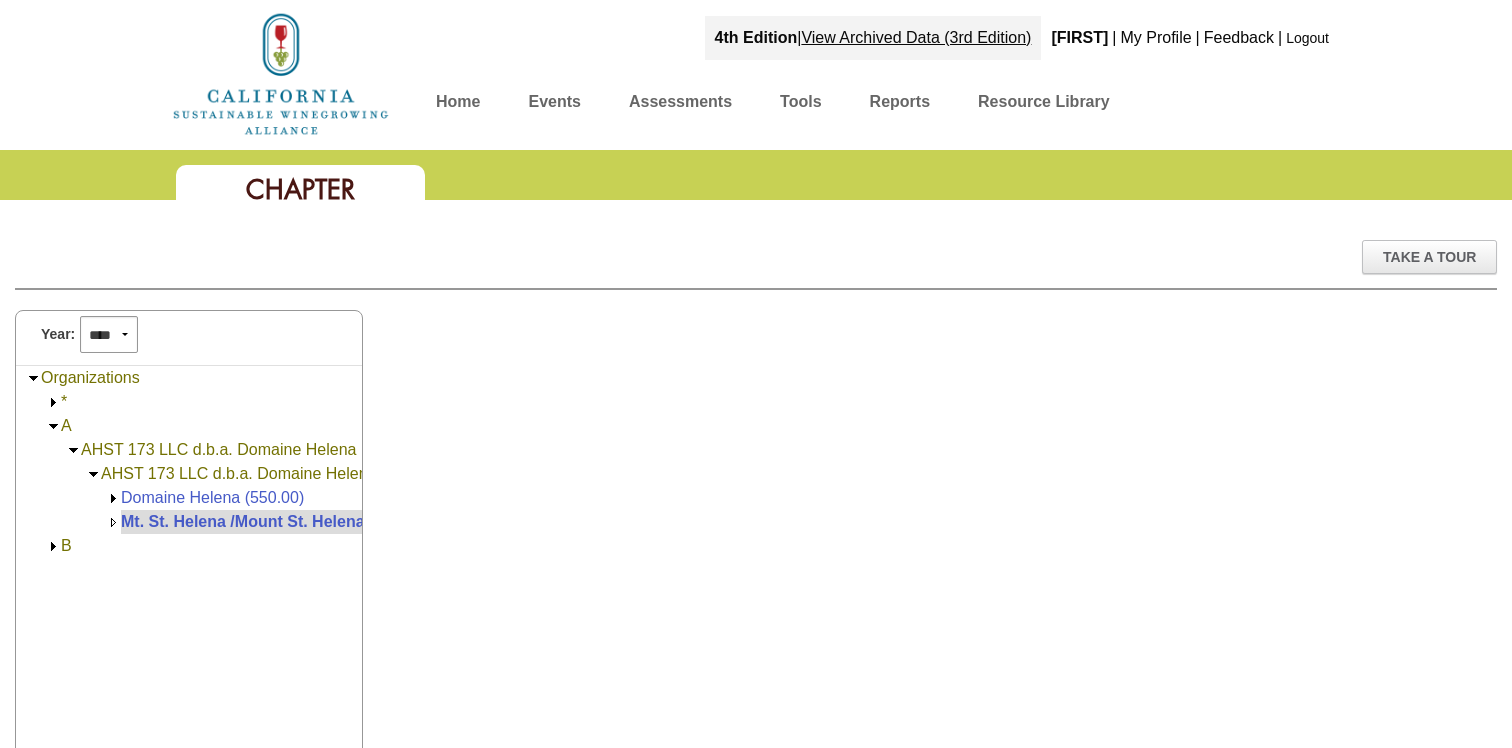 scroll, scrollTop: 0, scrollLeft: 0, axis: both 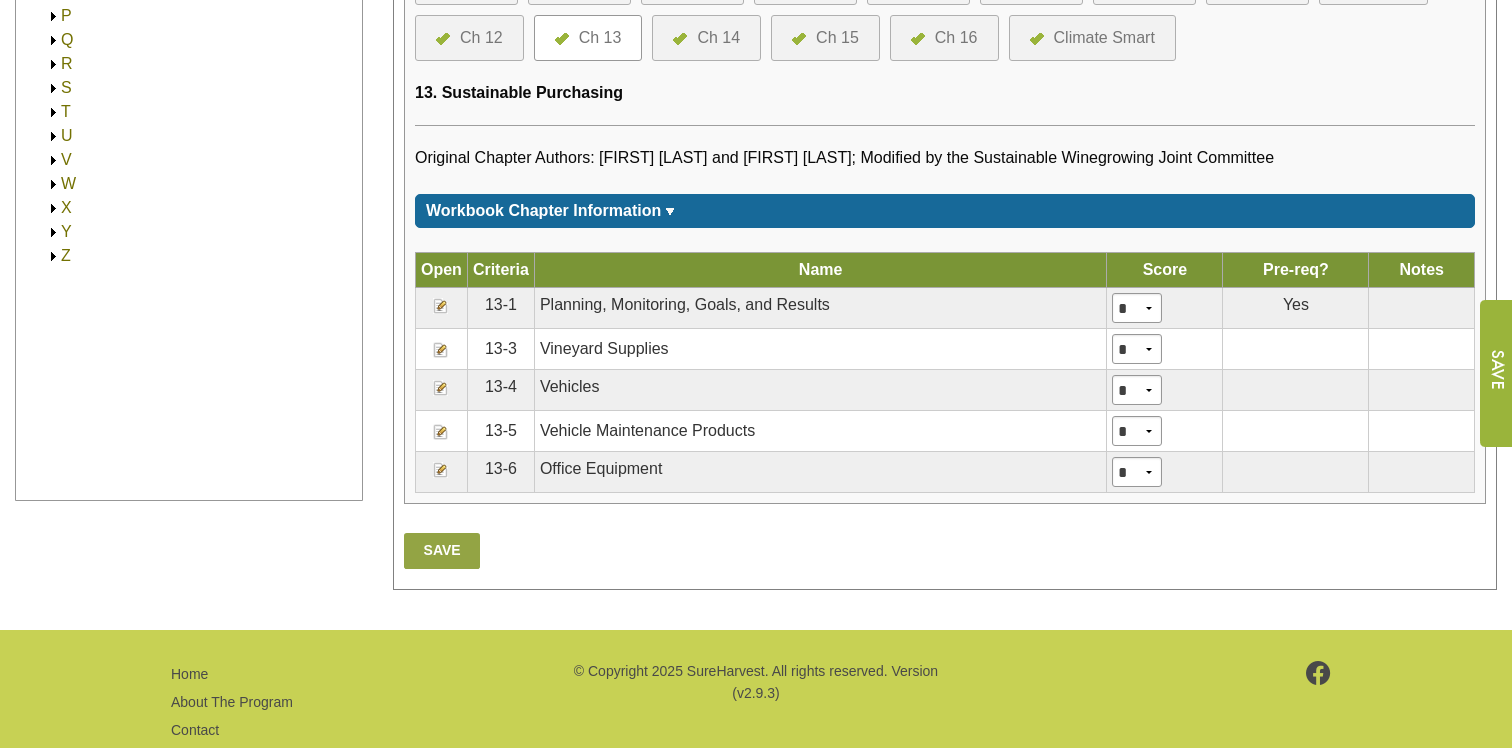 click at bounding box center (441, 350) 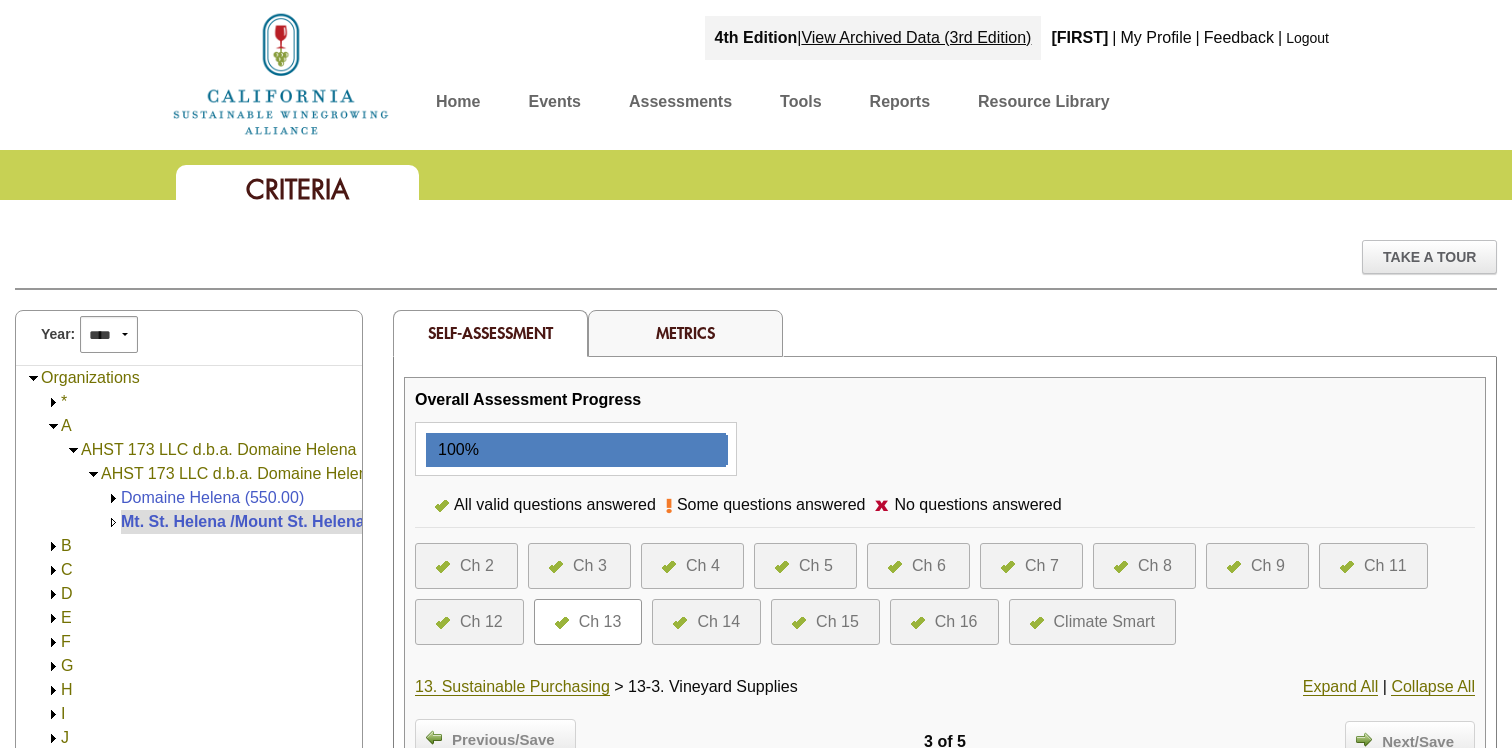 scroll, scrollTop: 0, scrollLeft: 0, axis: both 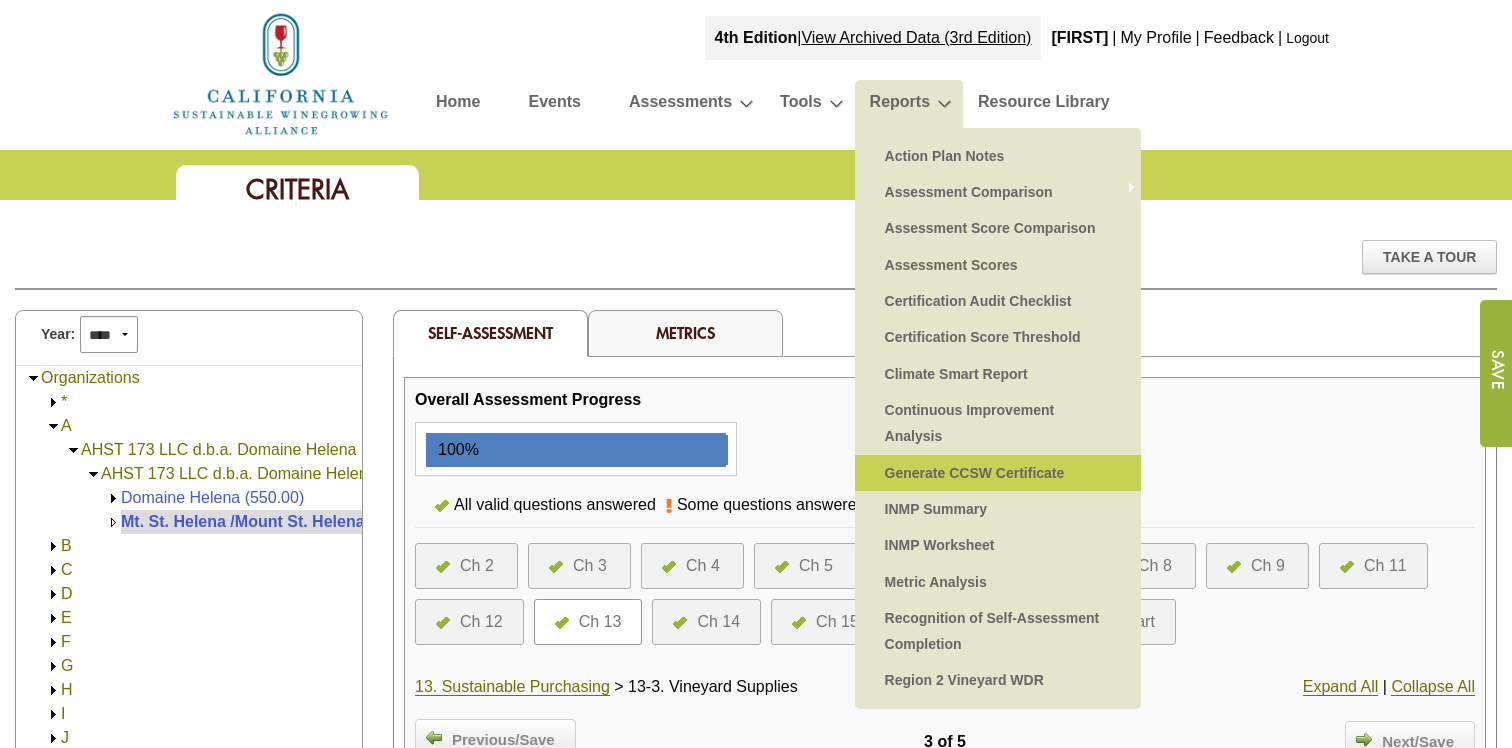 click on "Generate CCSW Certificate" at bounding box center [998, 473] 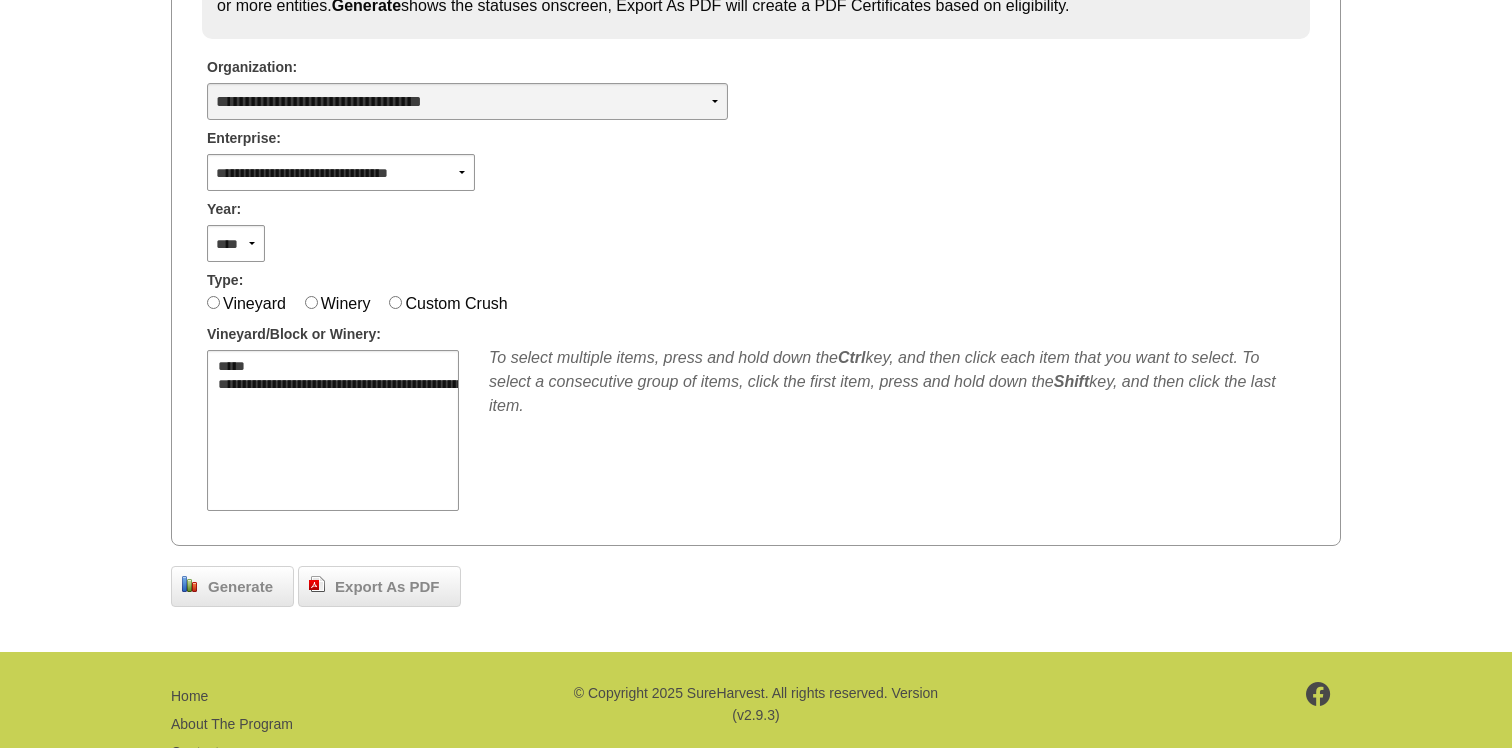 scroll, scrollTop: 406, scrollLeft: 0, axis: vertical 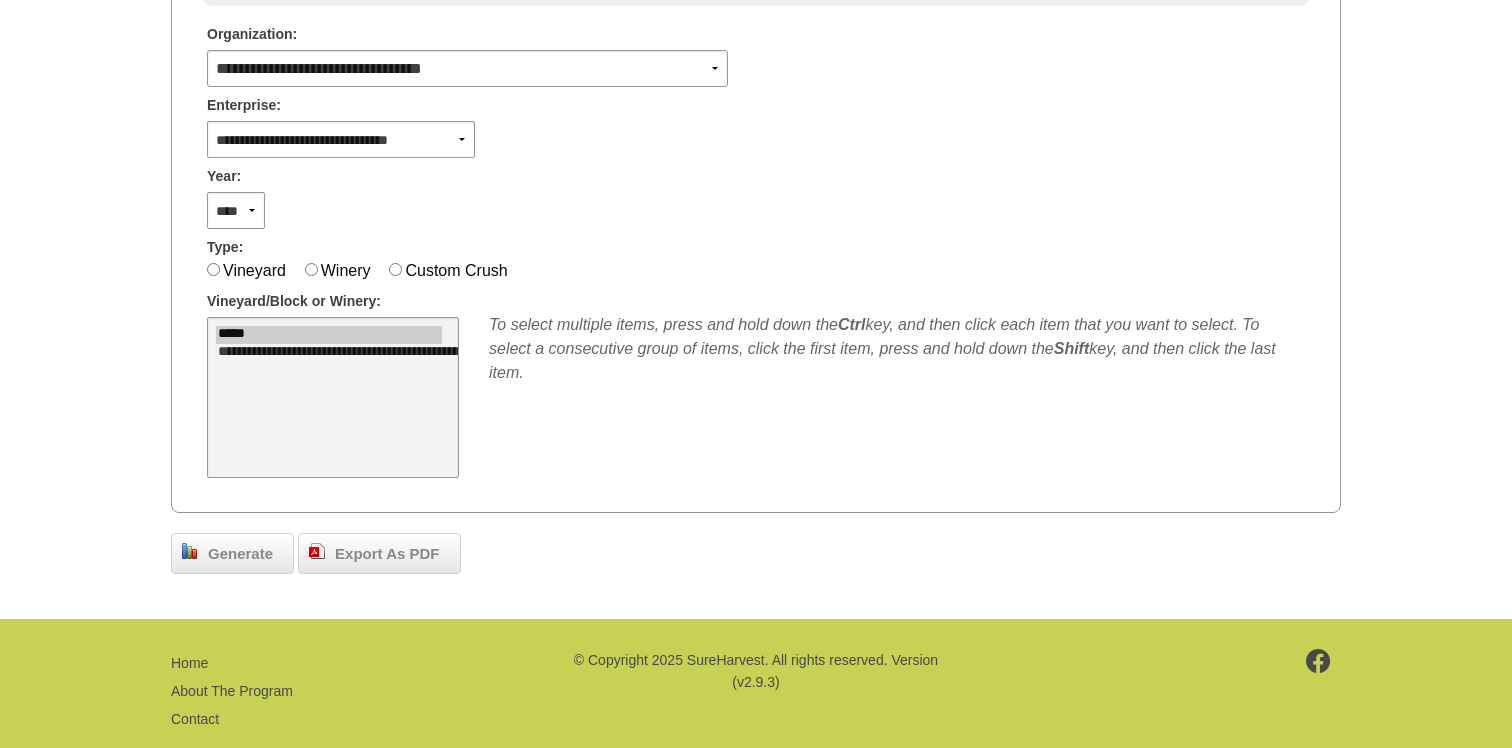 click on "*****" at bounding box center [329, 335] 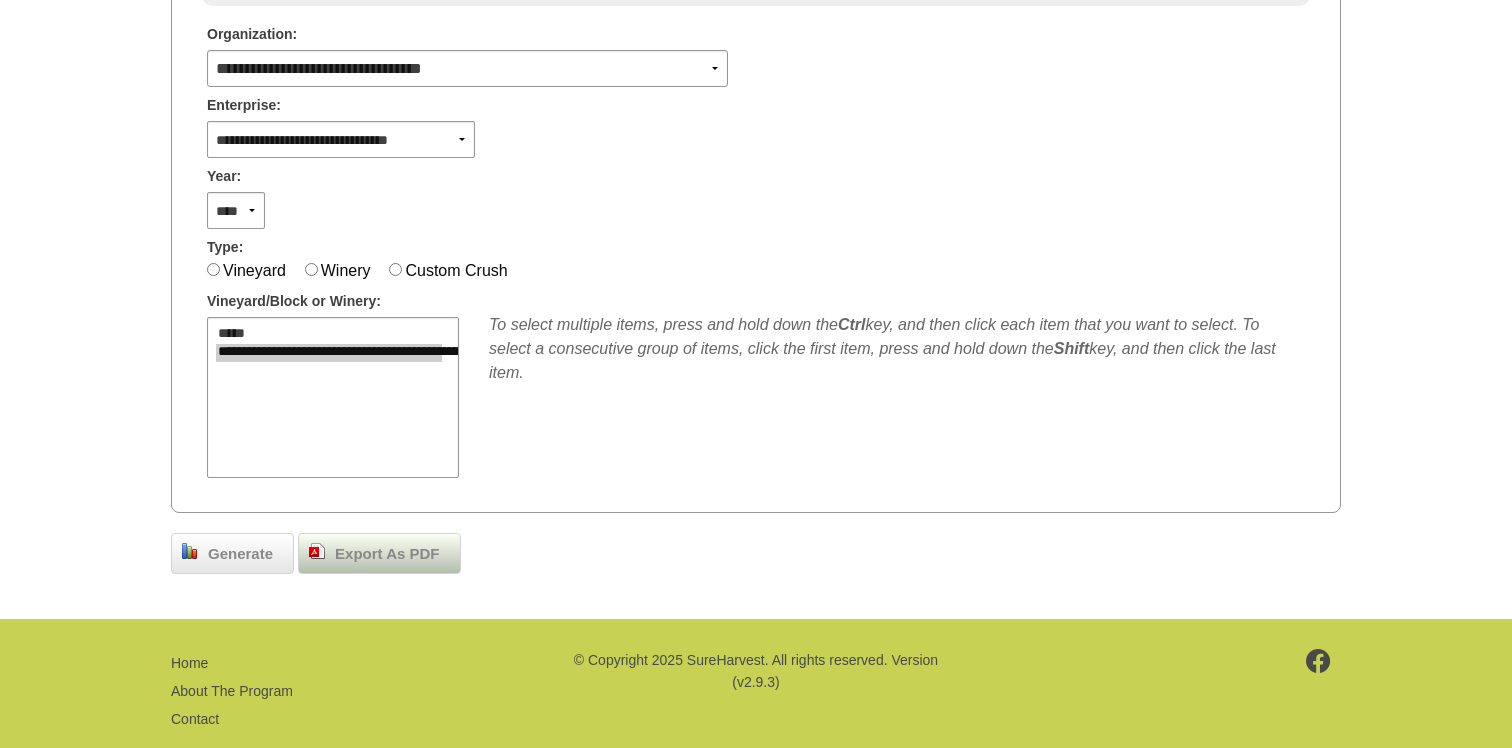 click on "Export As PDF" at bounding box center (387, 554) 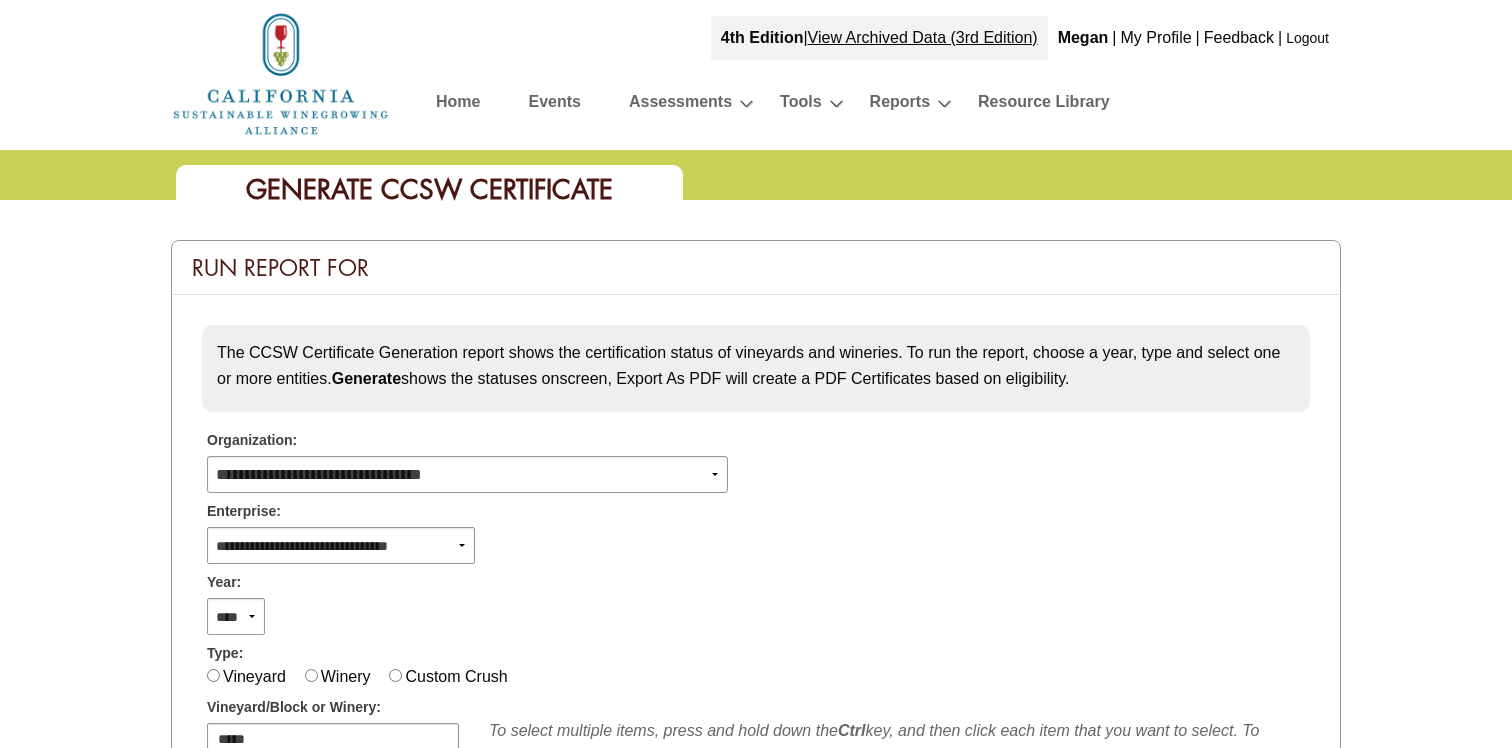 scroll, scrollTop: 406, scrollLeft: 0, axis: vertical 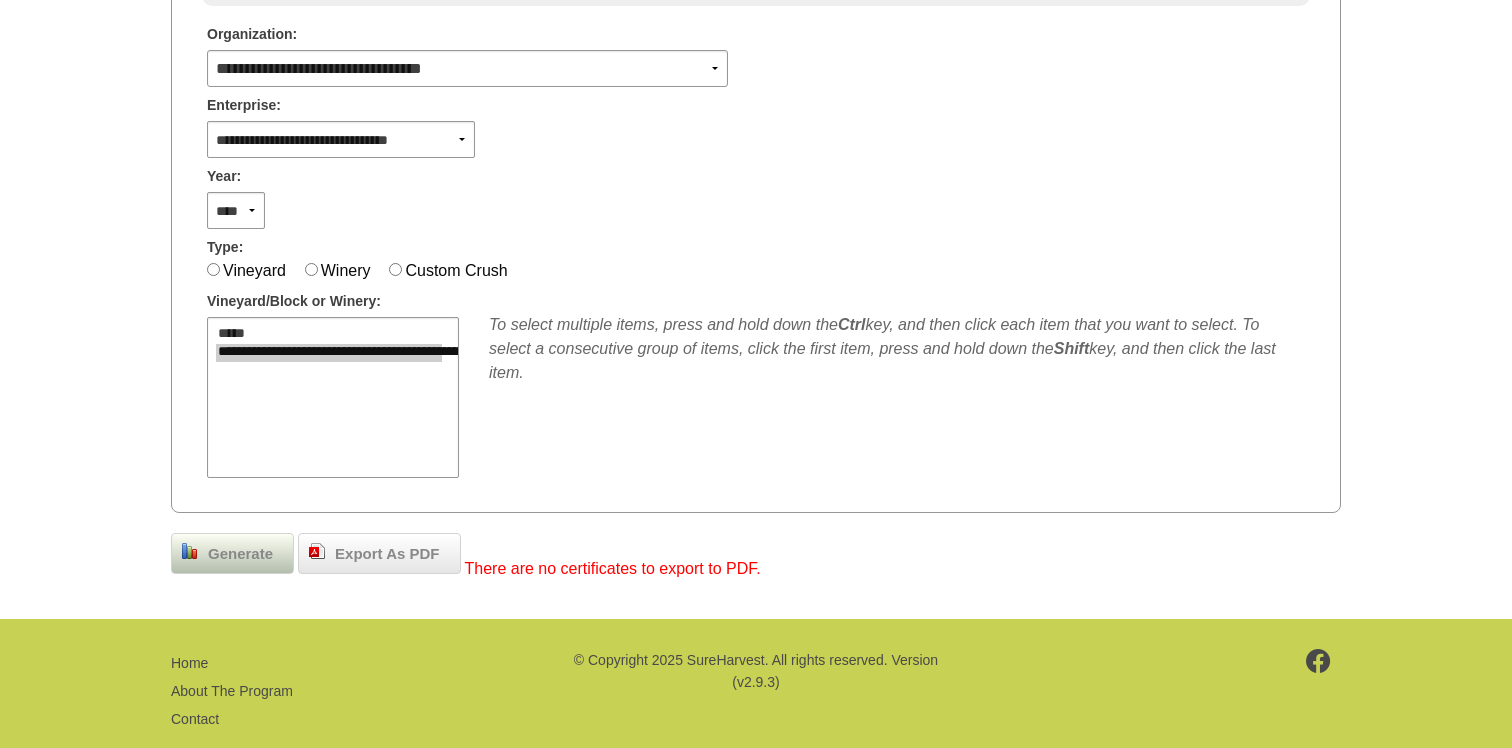 click on "Generate" at bounding box center [240, 554] 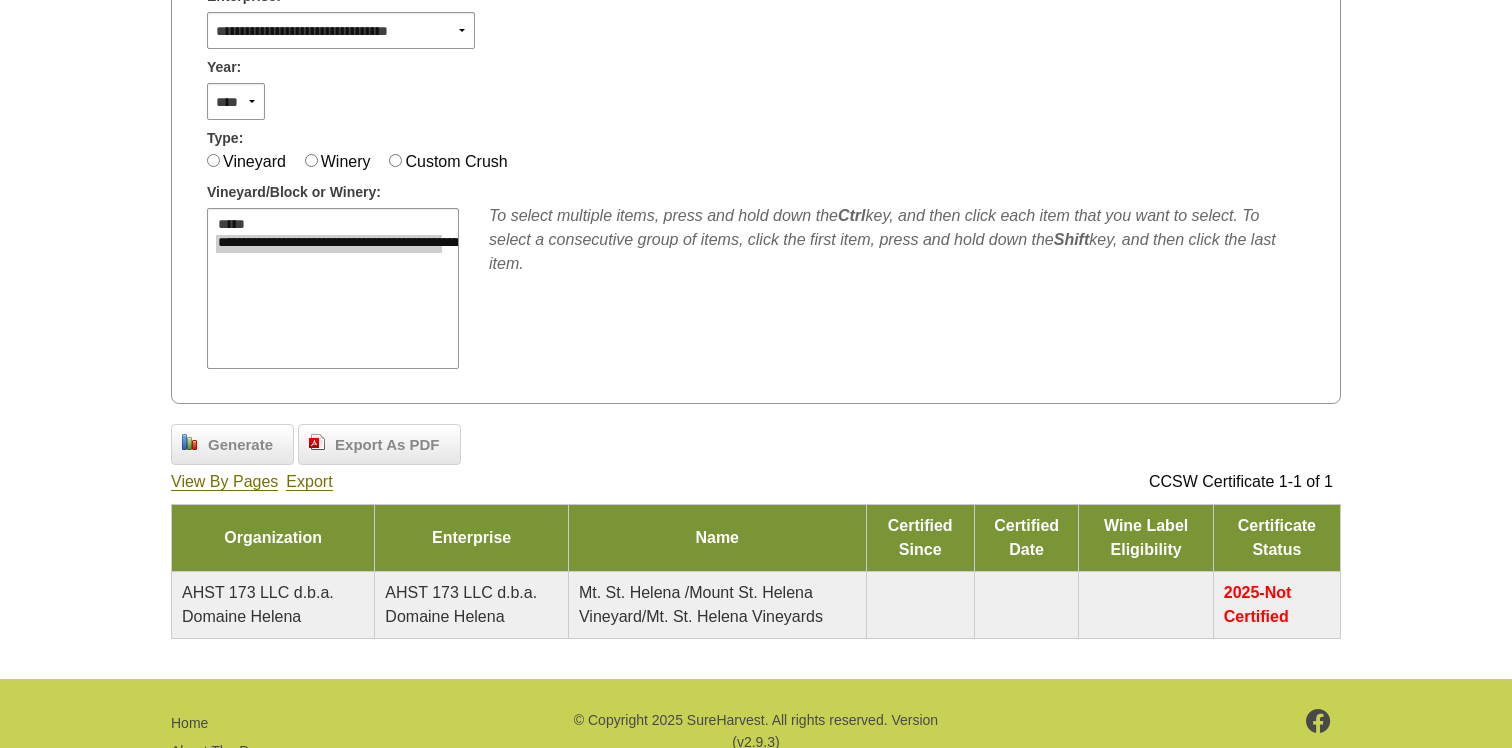 scroll, scrollTop: 499, scrollLeft: 0, axis: vertical 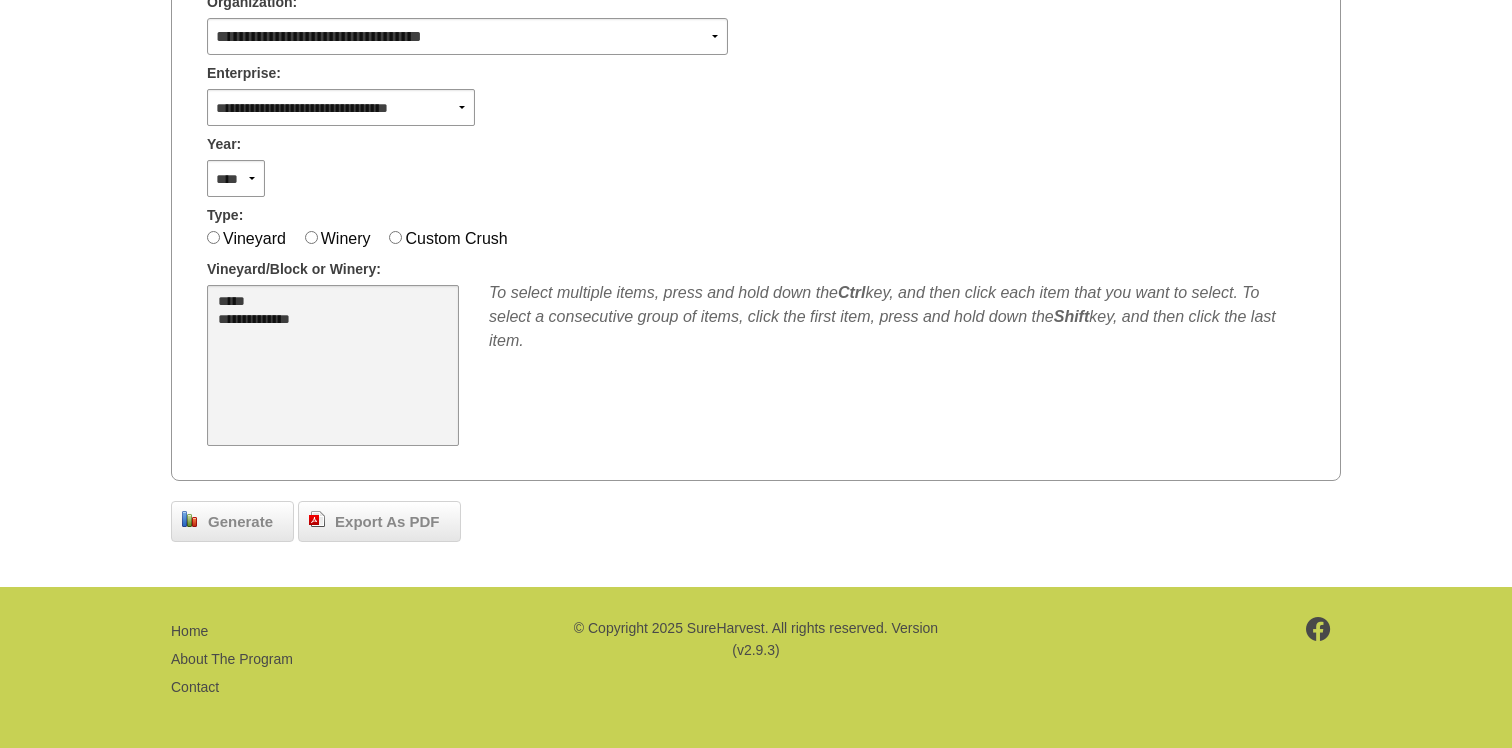 select on "****" 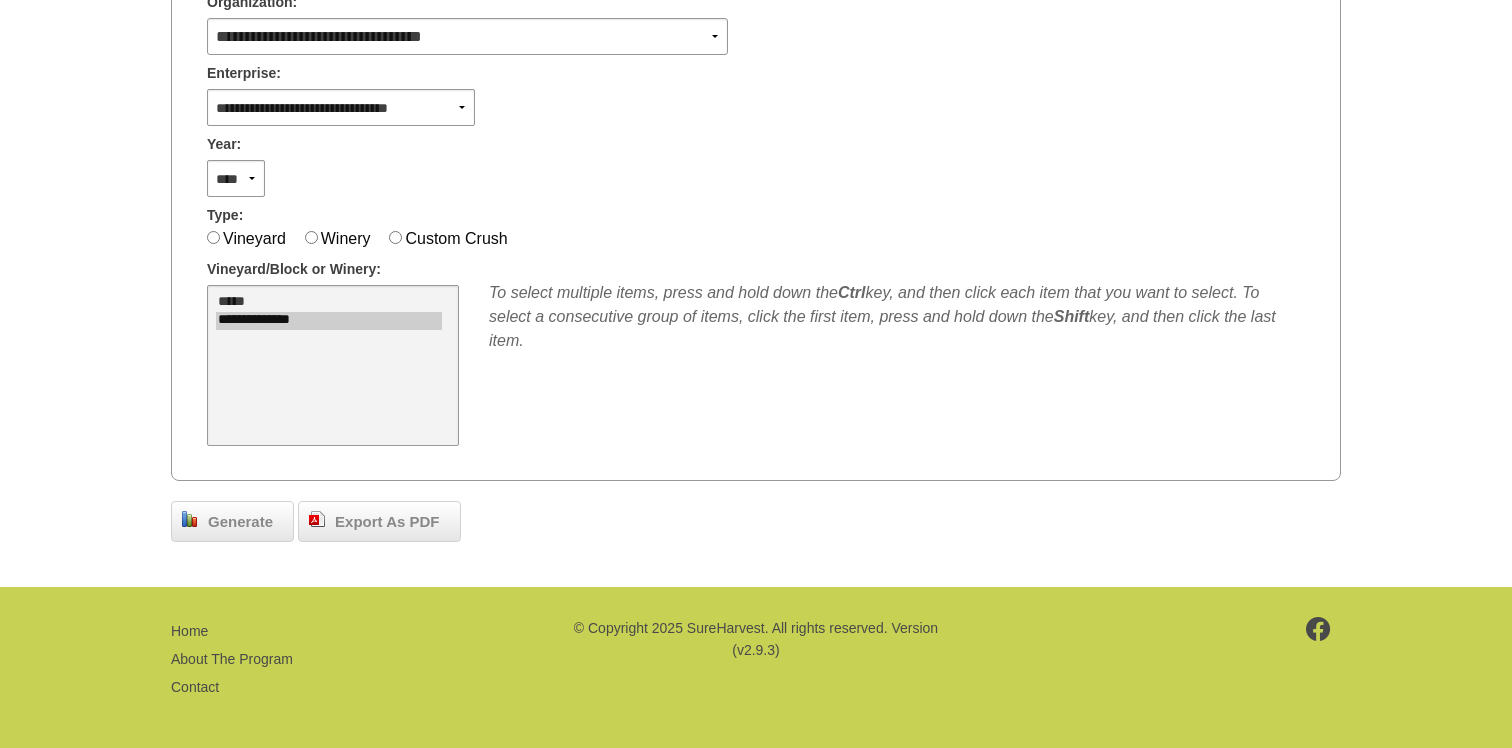 click on "**********" at bounding box center (329, 321) 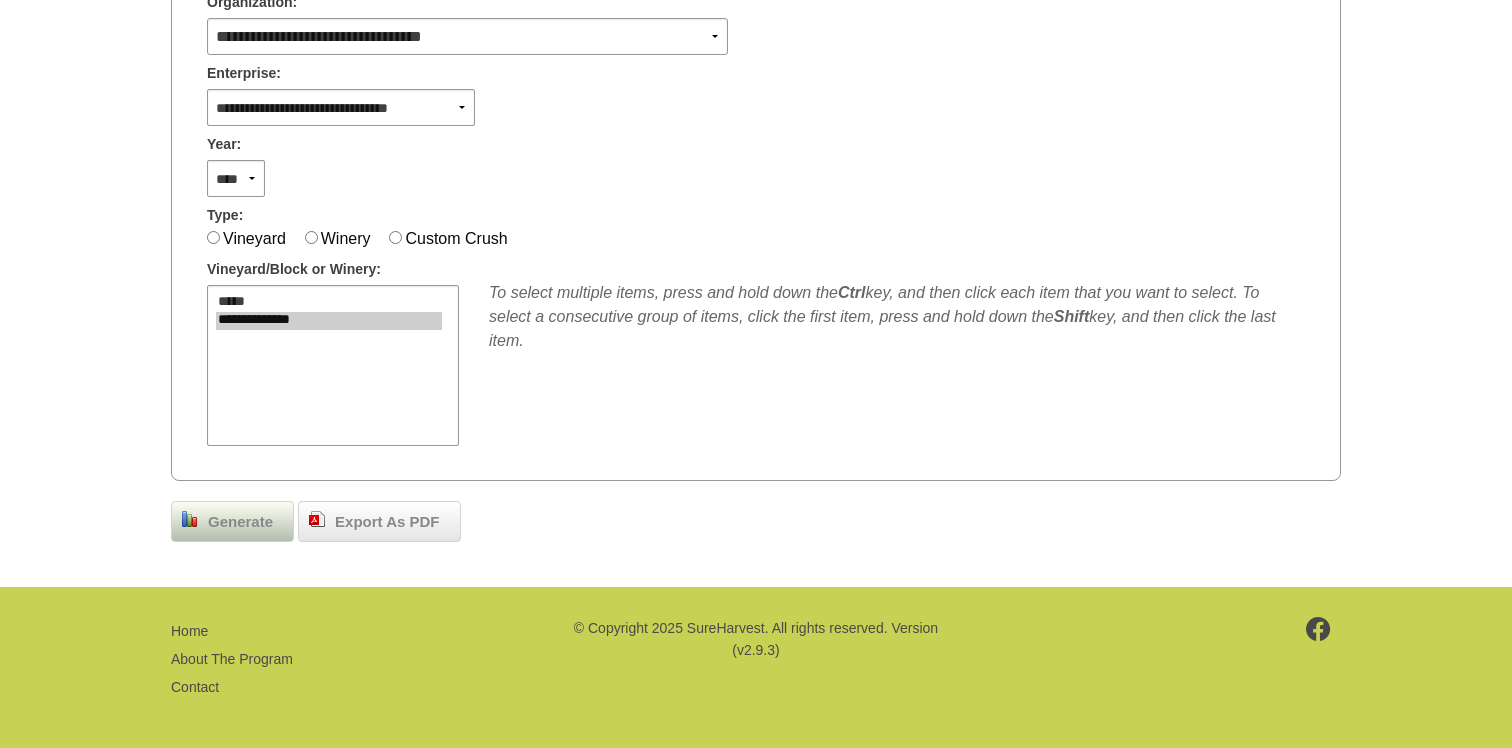 click on "Generate" at bounding box center (240, 522) 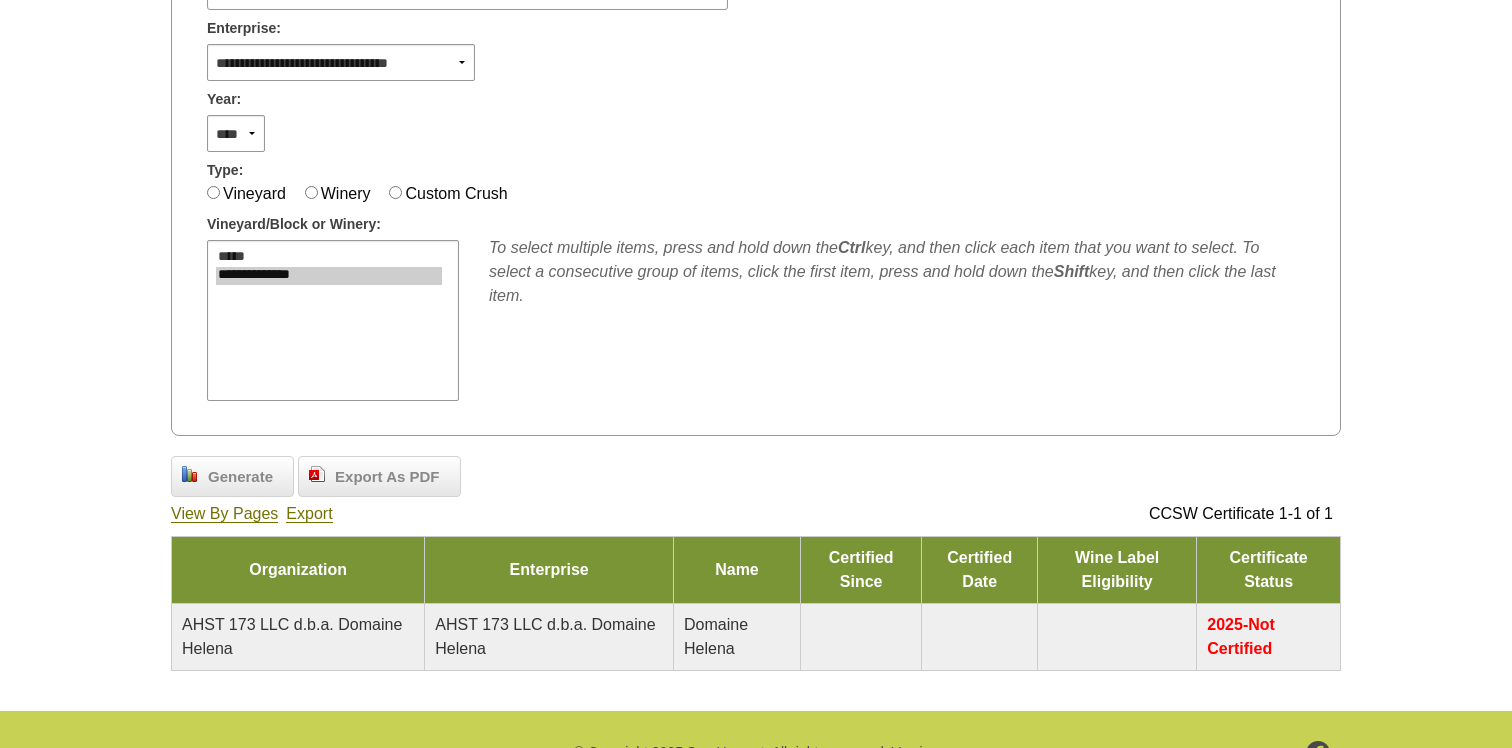 scroll, scrollTop: 0, scrollLeft: 0, axis: both 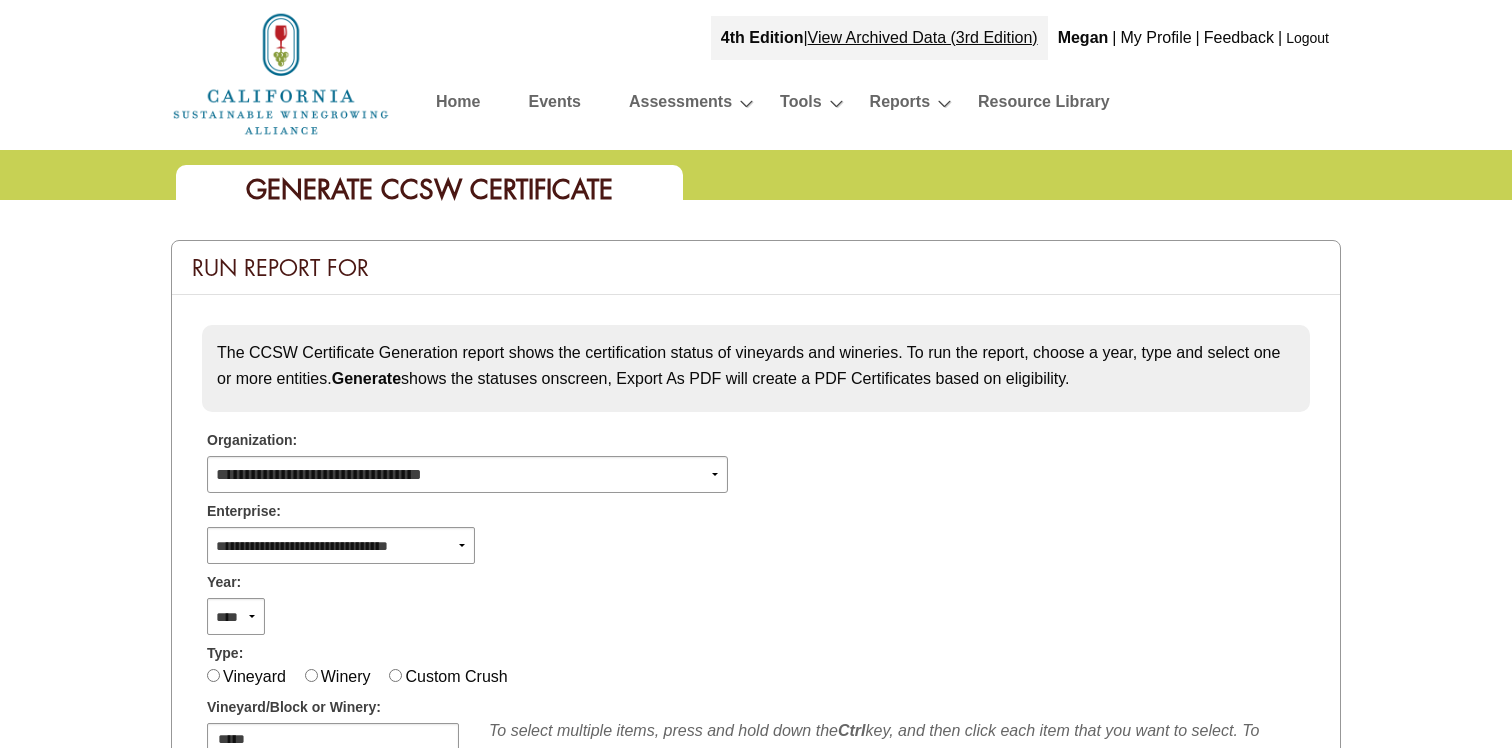 click on "Logout" at bounding box center [1307, 38] 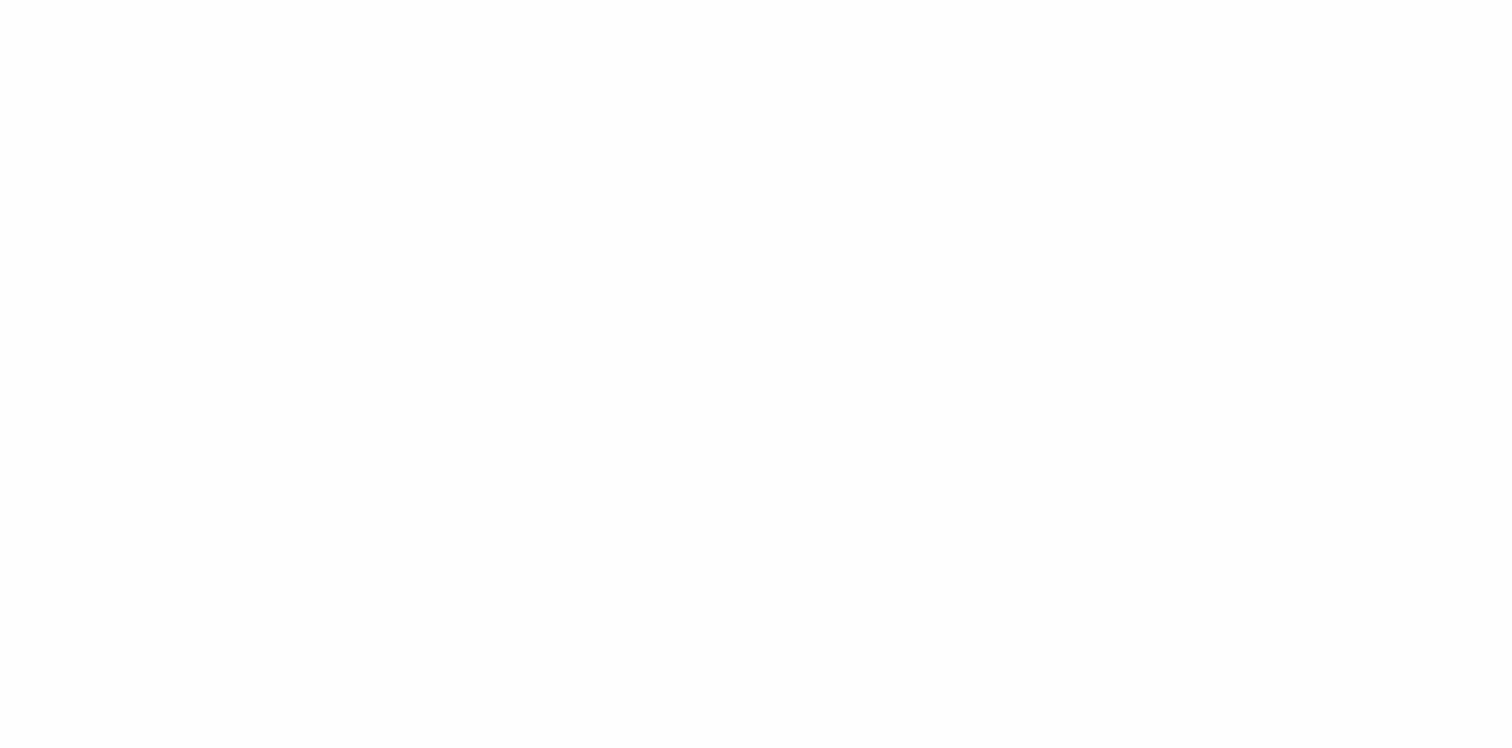 scroll, scrollTop: 0, scrollLeft: 0, axis: both 